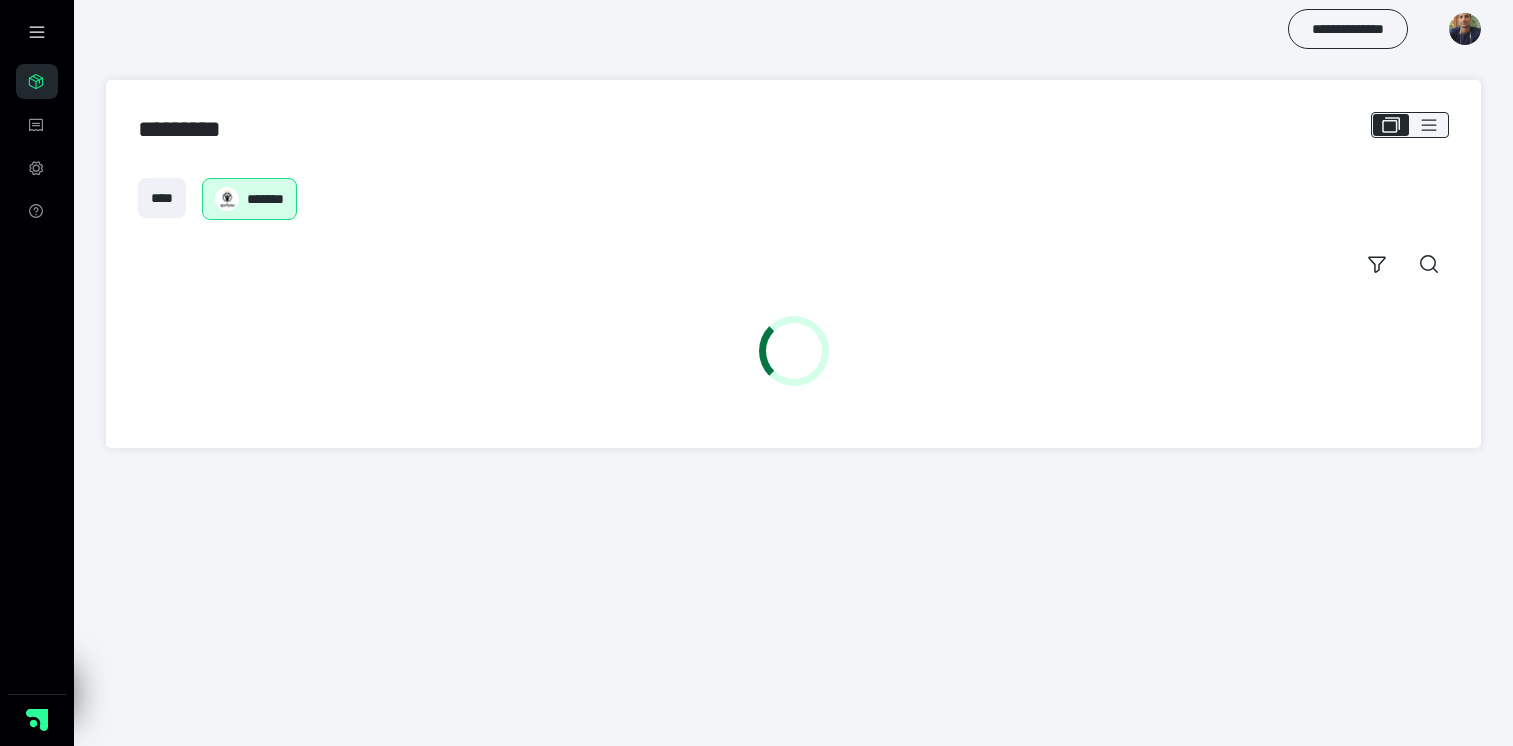 scroll, scrollTop: 0, scrollLeft: 0, axis: both 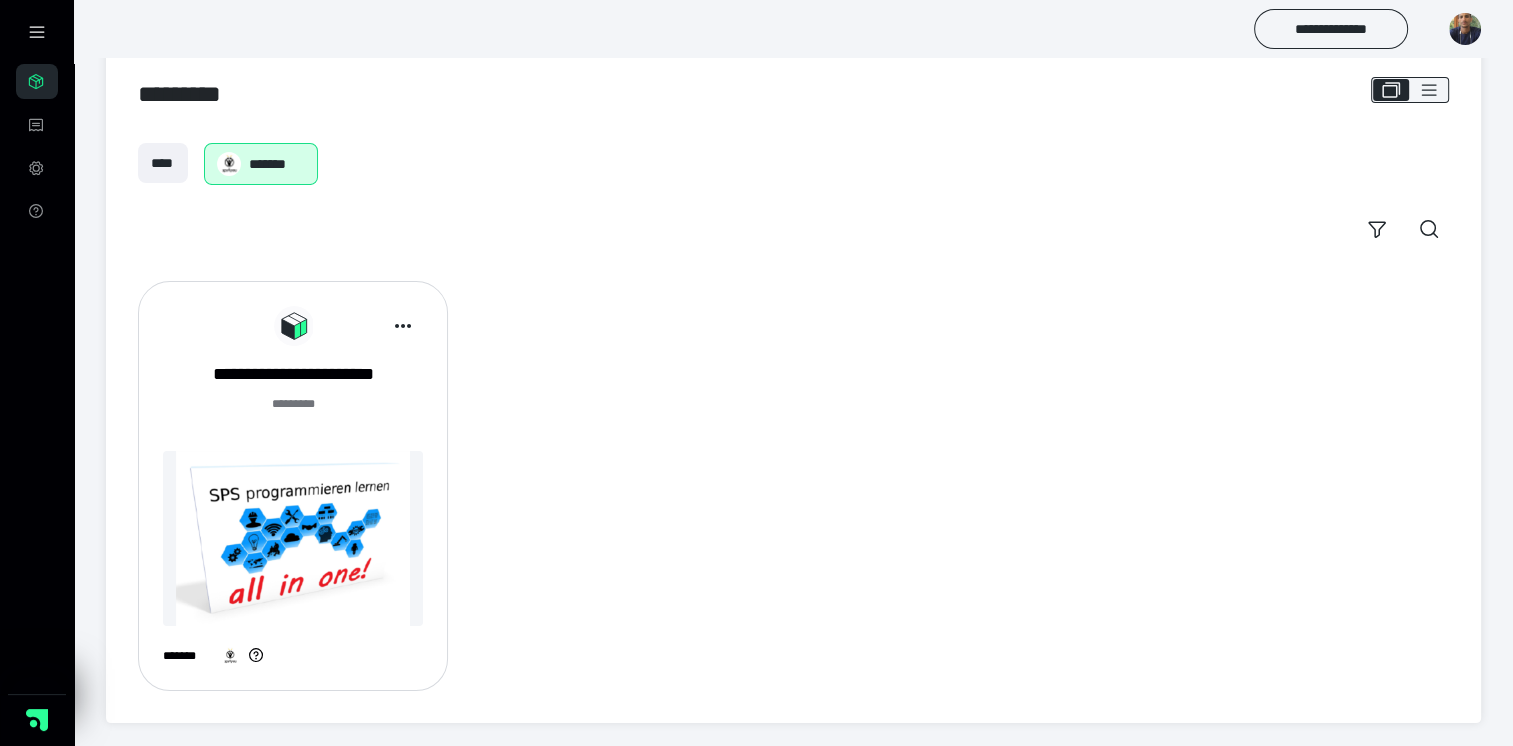 click at bounding box center [293, 538] 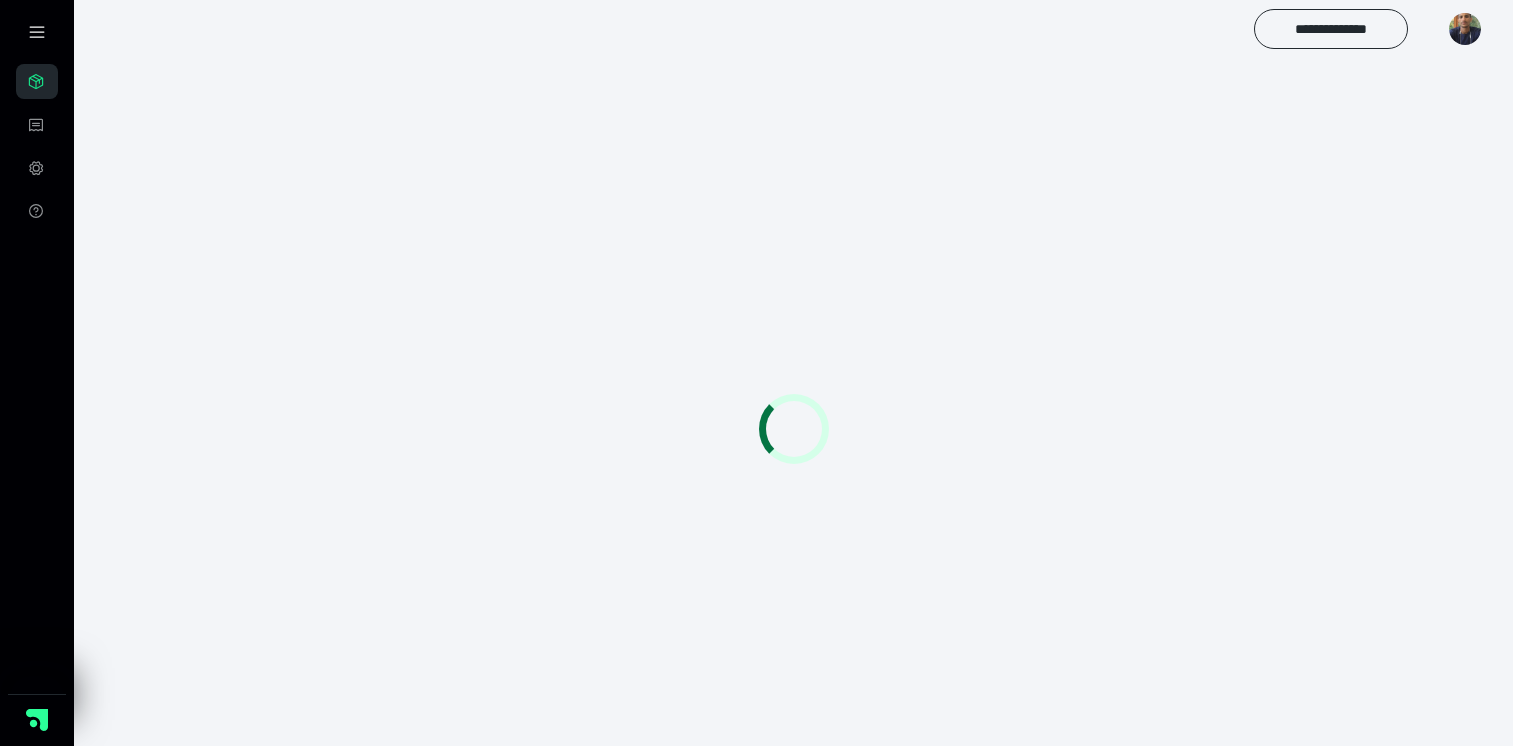 scroll, scrollTop: 0, scrollLeft: 0, axis: both 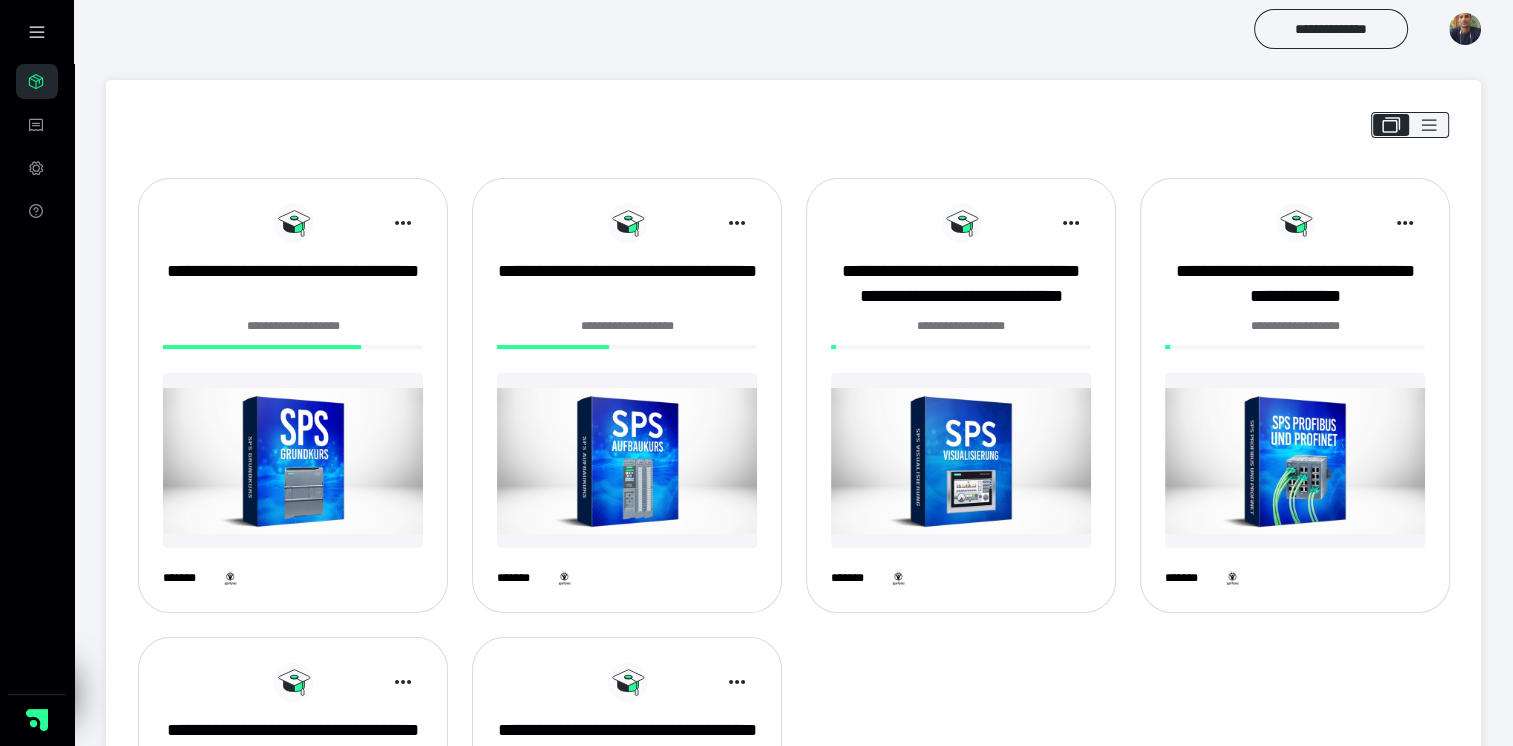 click at bounding box center [627, 460] 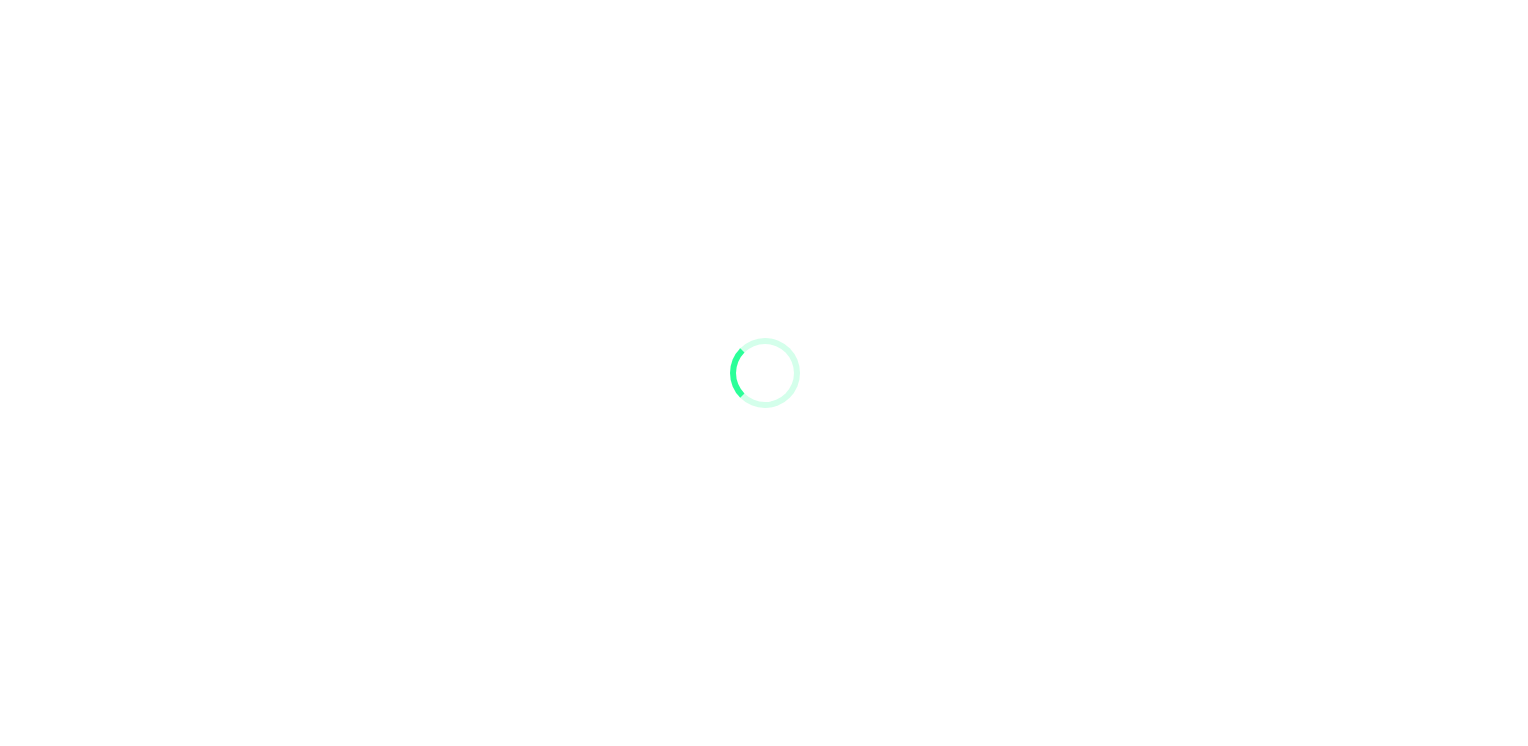 scroll, scrollTop: 0, scrollLeft: 0, axis: both 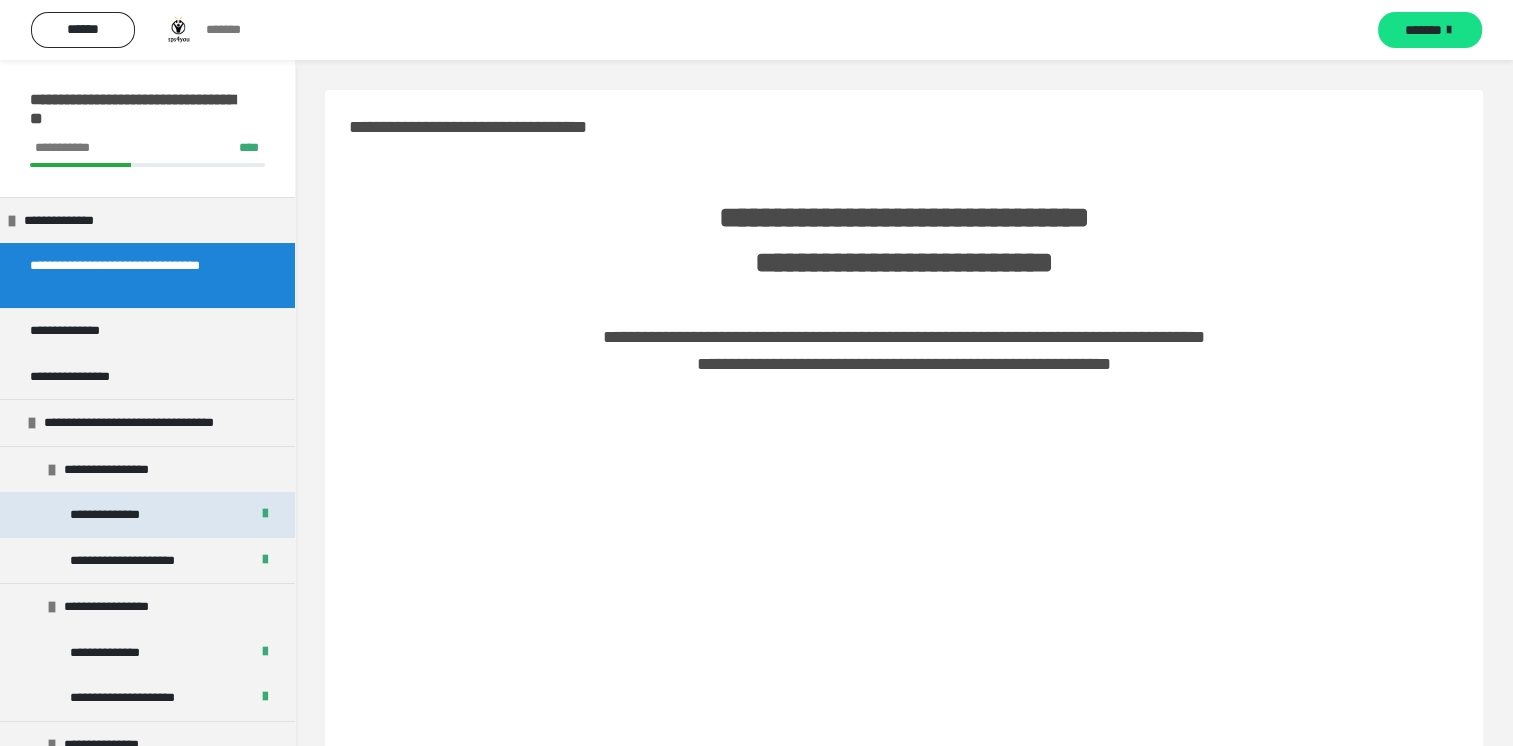 click on "**********" at bounding box center [147, 515] 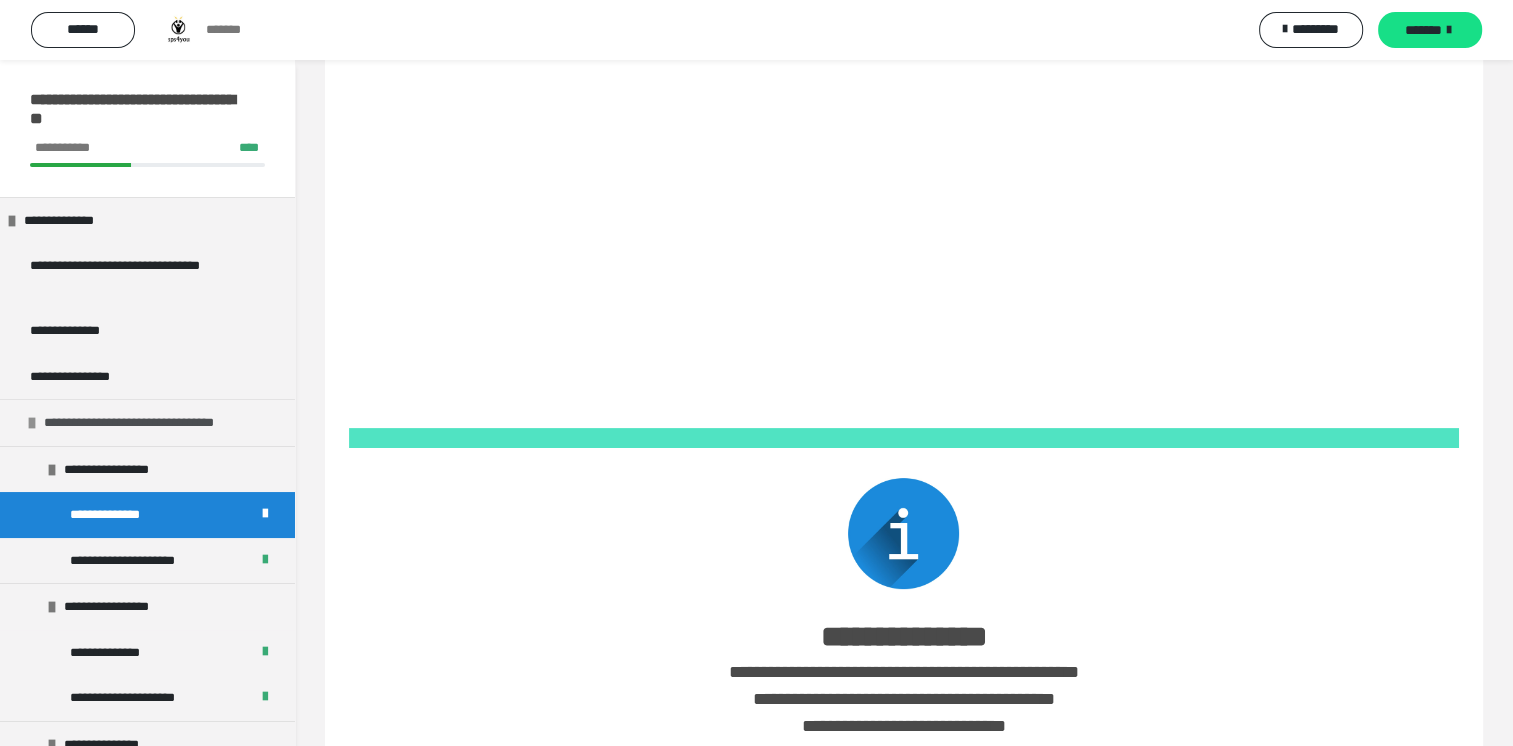 scroll, scrollTop: 0, scrollLeft: 0, axis: both 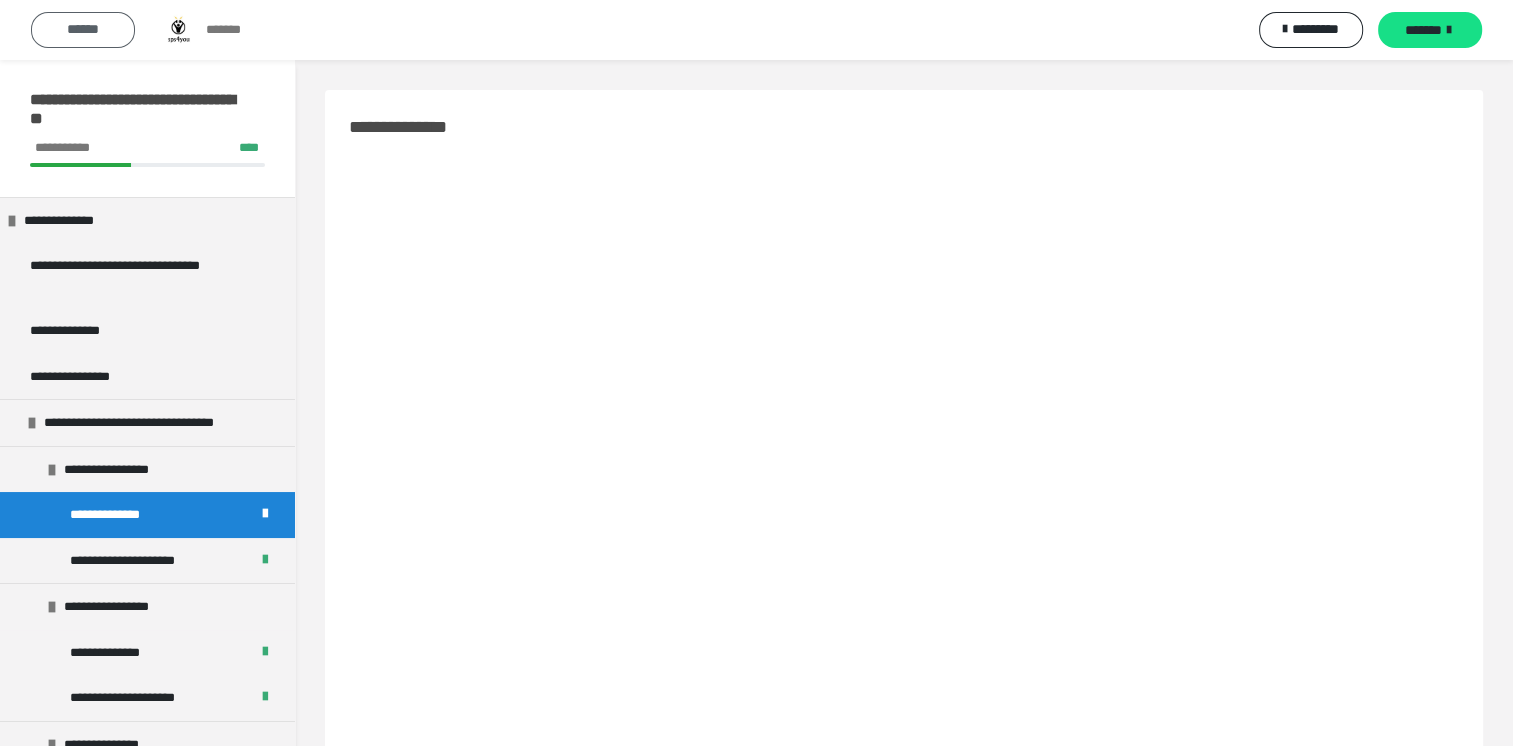 click on "******" at bounding box center (83, 29) 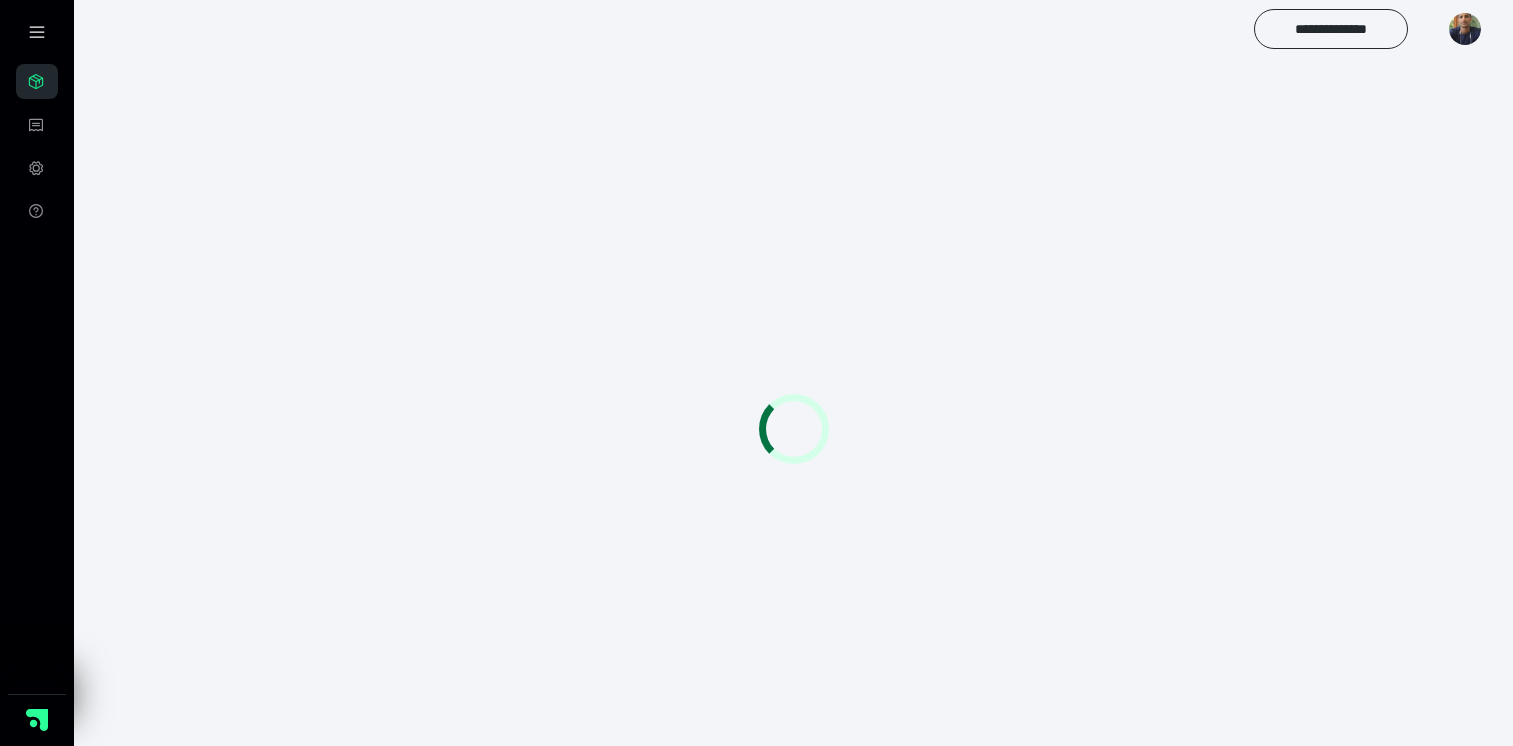 scroll, scrollTop: 0, scrollLeft: 0, axis: both 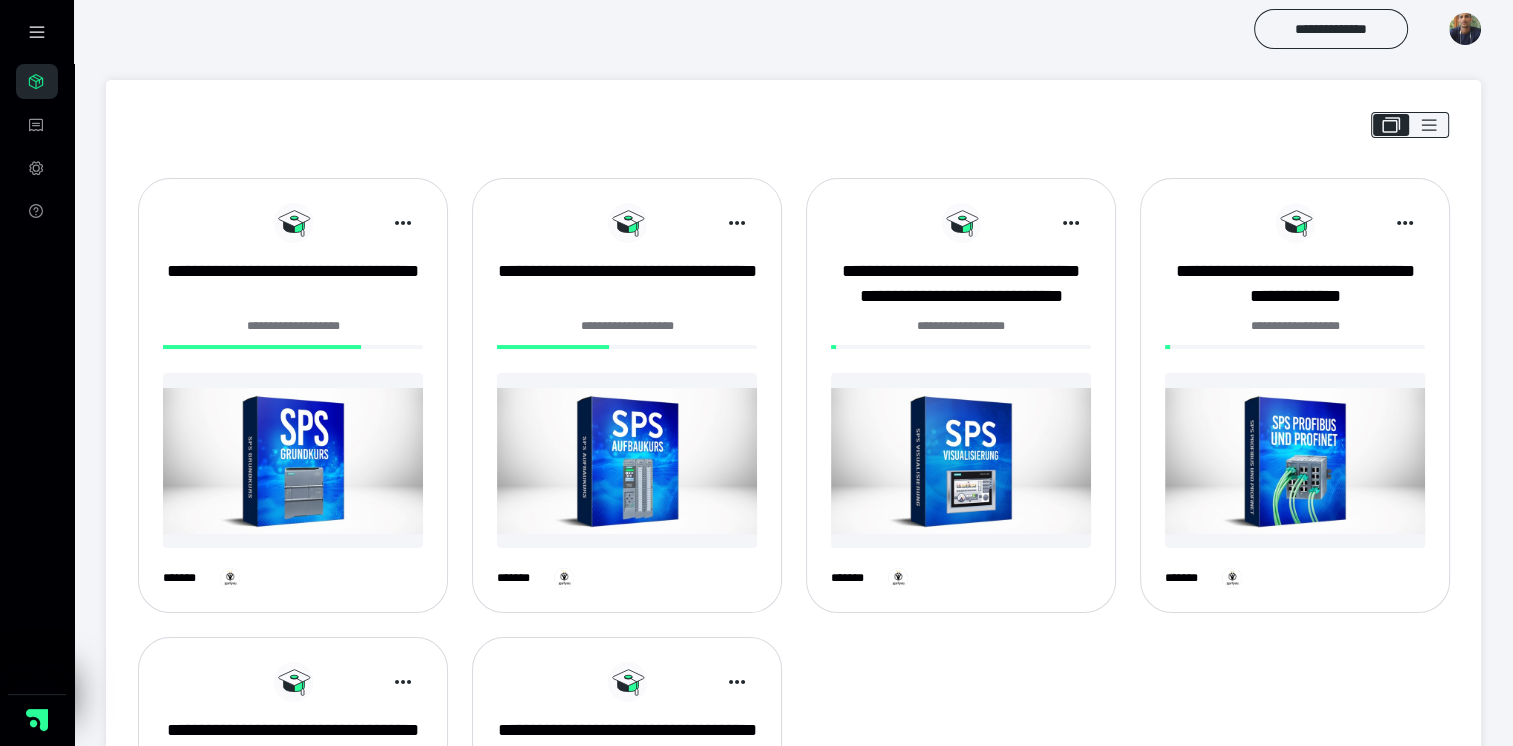 click at bounding box center [627, 460] 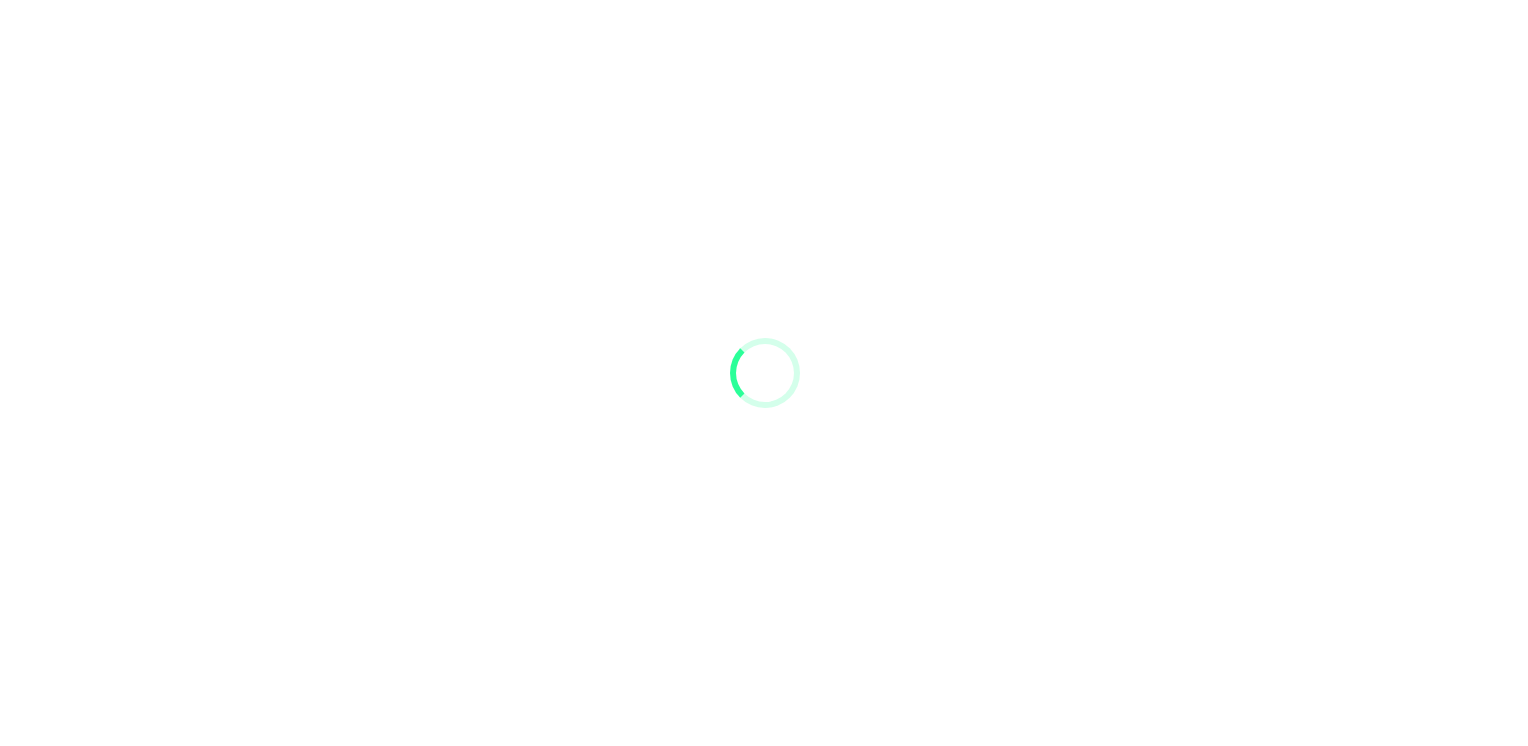 scroll, scrollTop: 0, scrollLeft: 0, axis: both 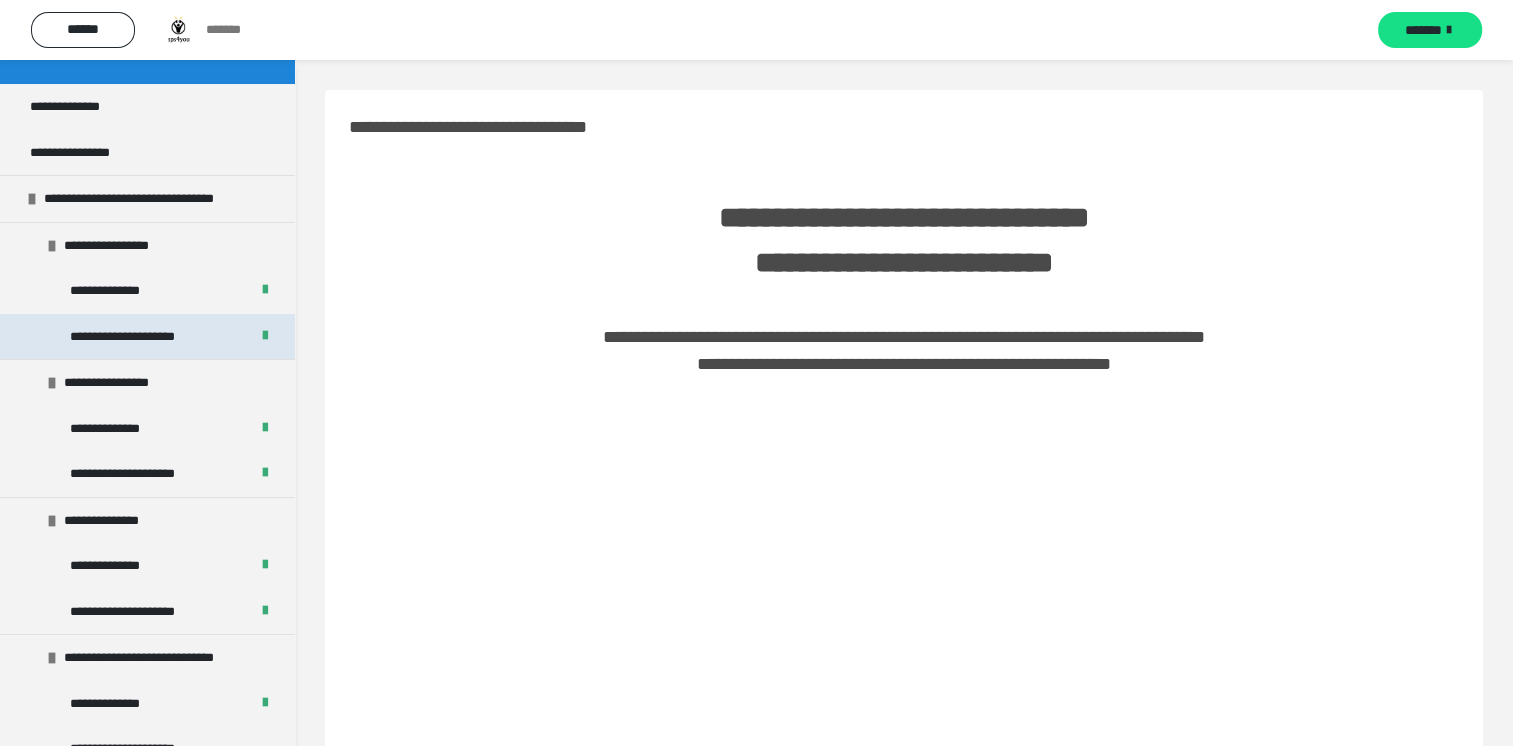 click on "**********" at bounding box center (140, 337) 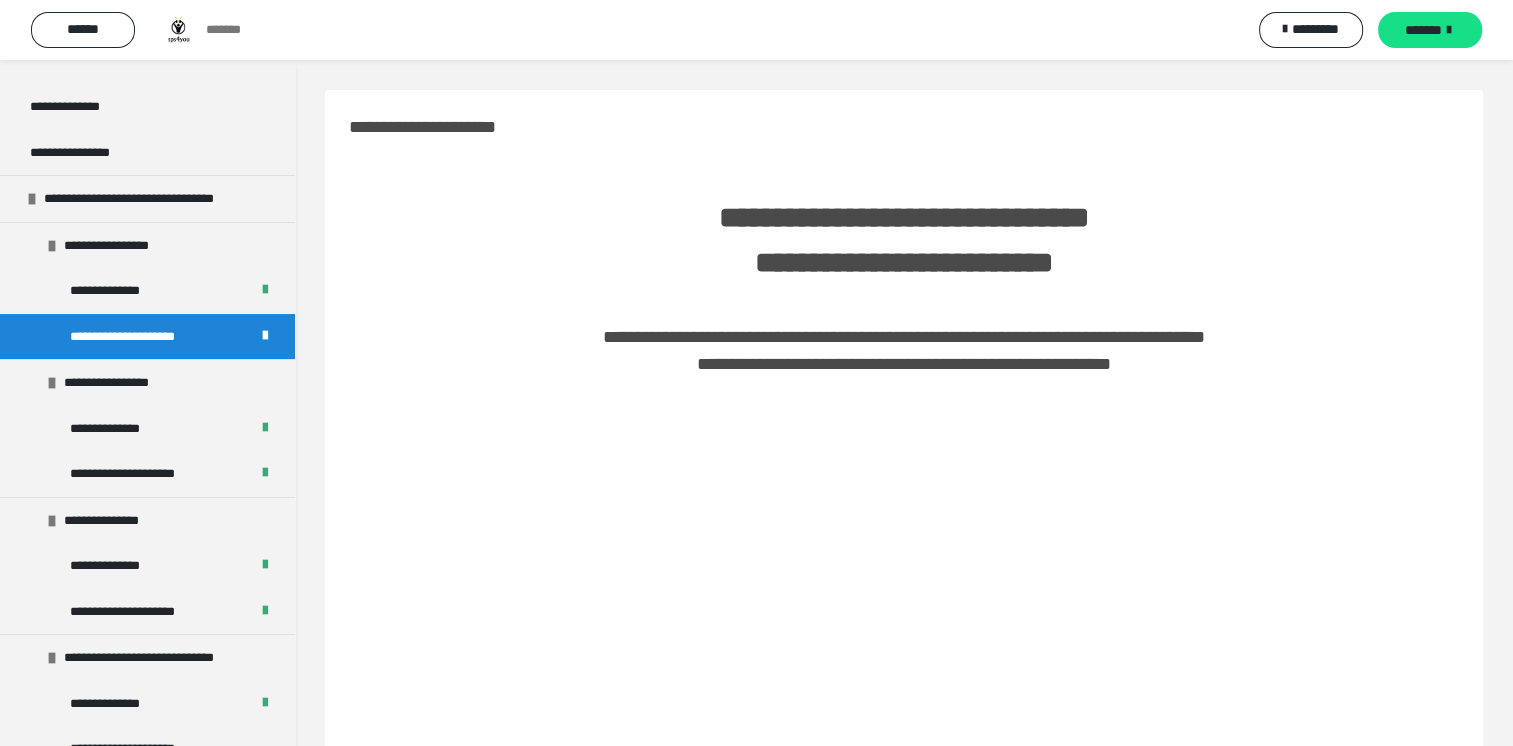 click on "**********" at bounding box center (140, 337) 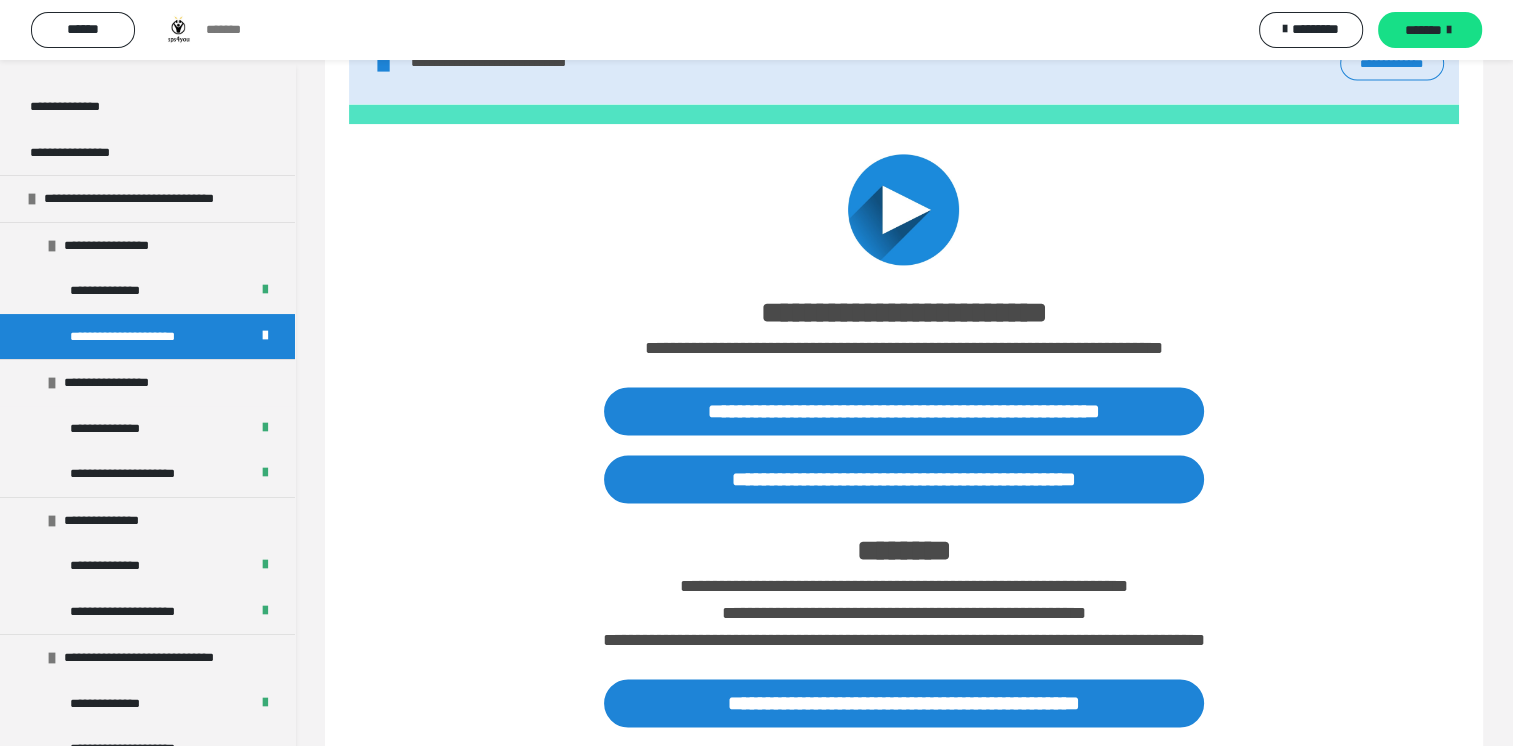 scroll, scrollTop: 110, scrollLeft: 0, axis: vertical 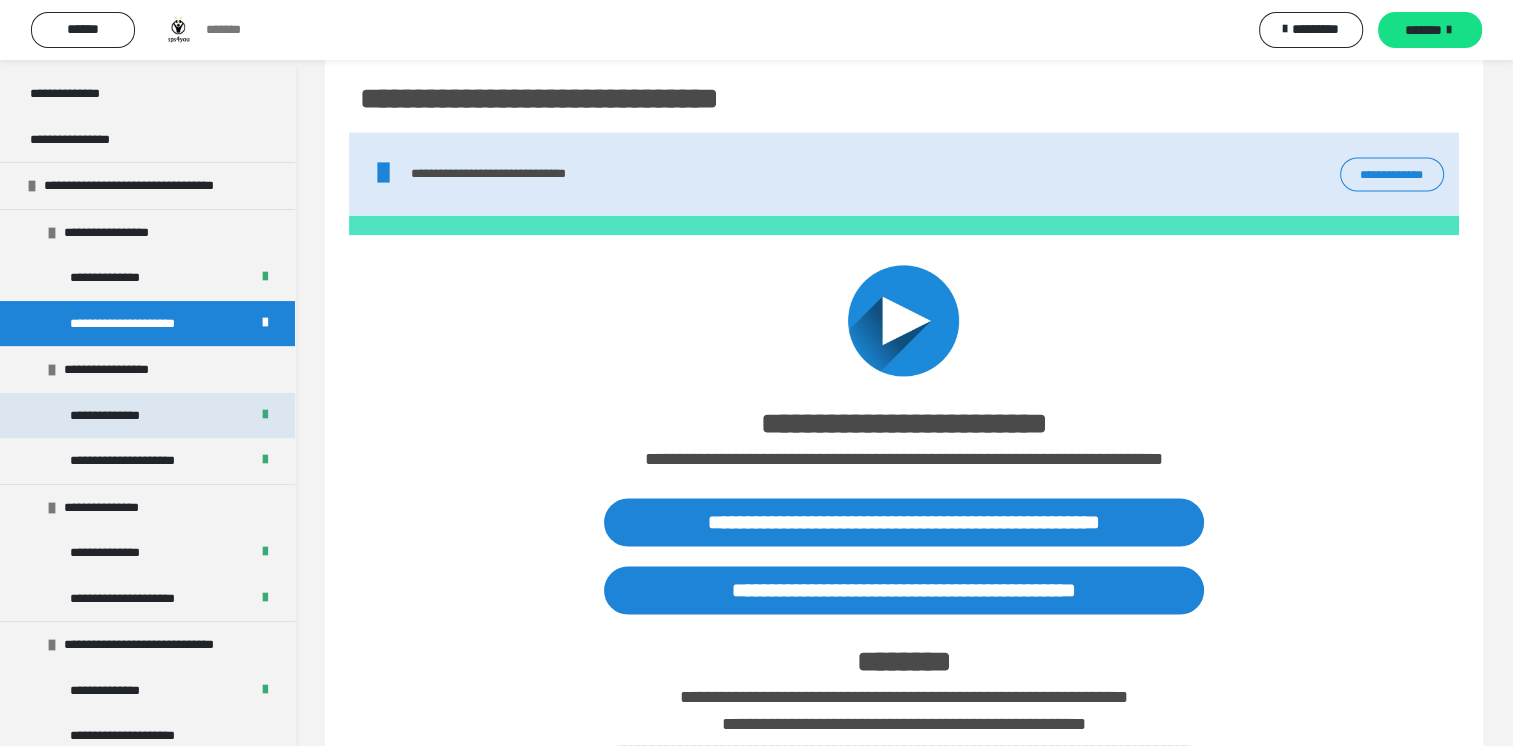 click on "**********" at bounding box center (147, 416) 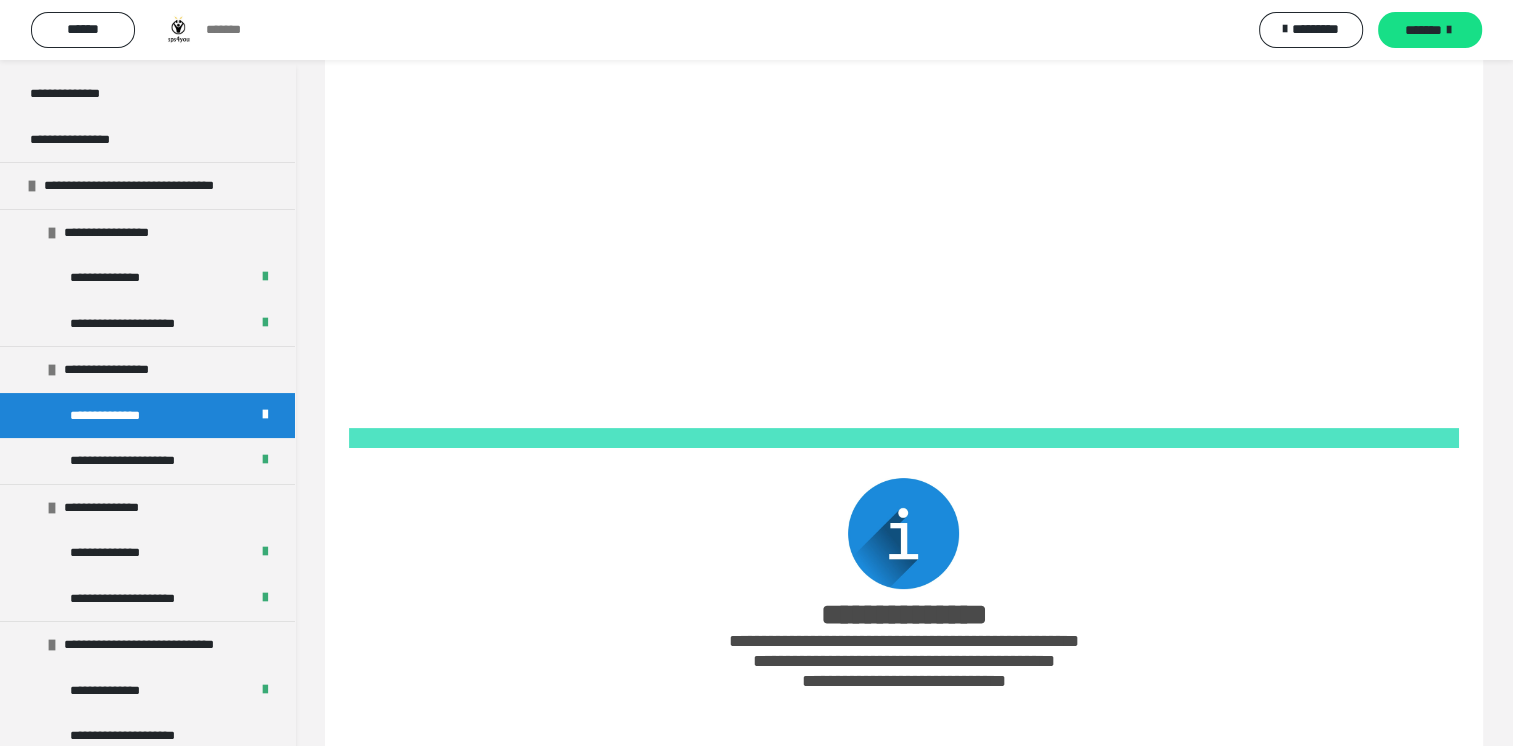 scroll, scrollTop: 0, scrollLeft: 0, axis: both 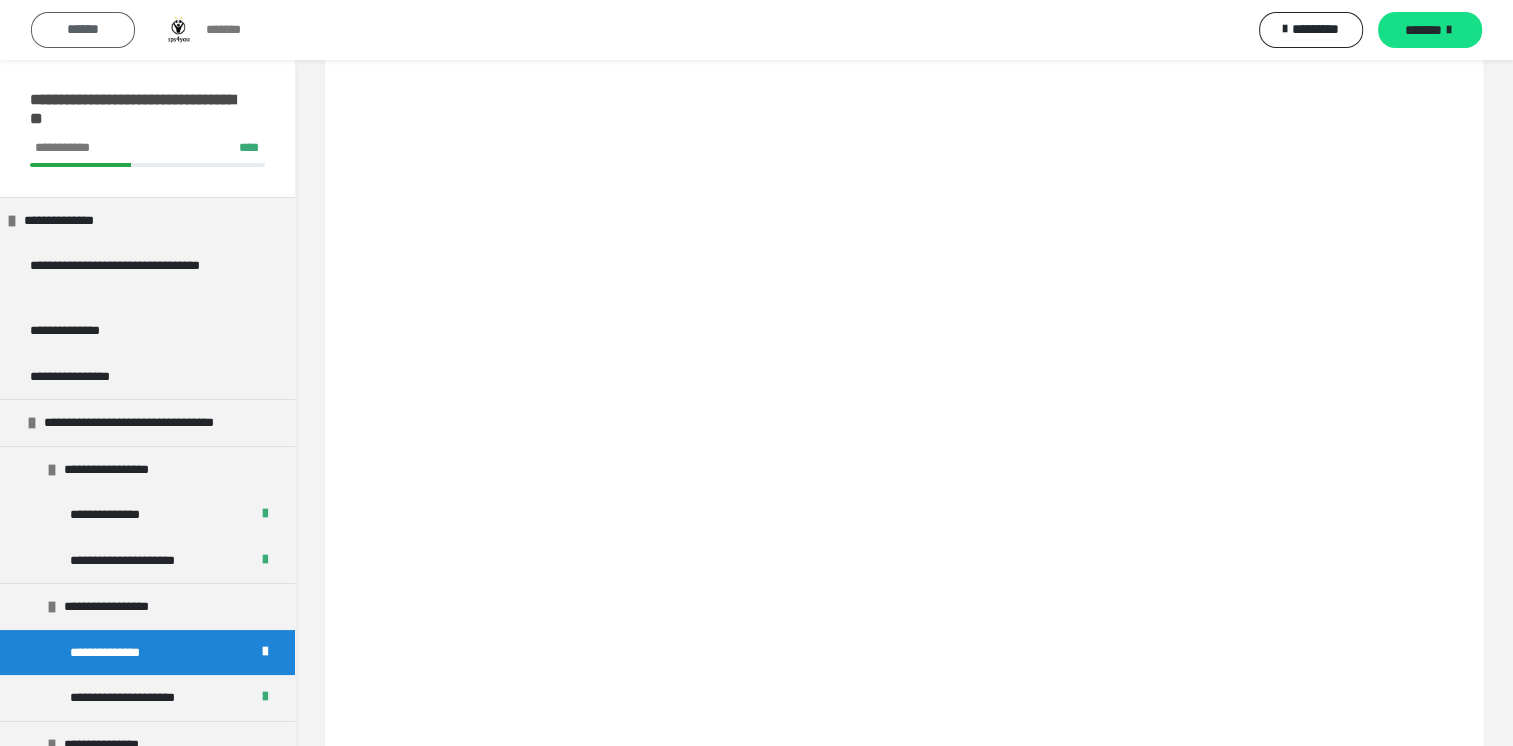 click on "******" at bounding box center (83, 29) 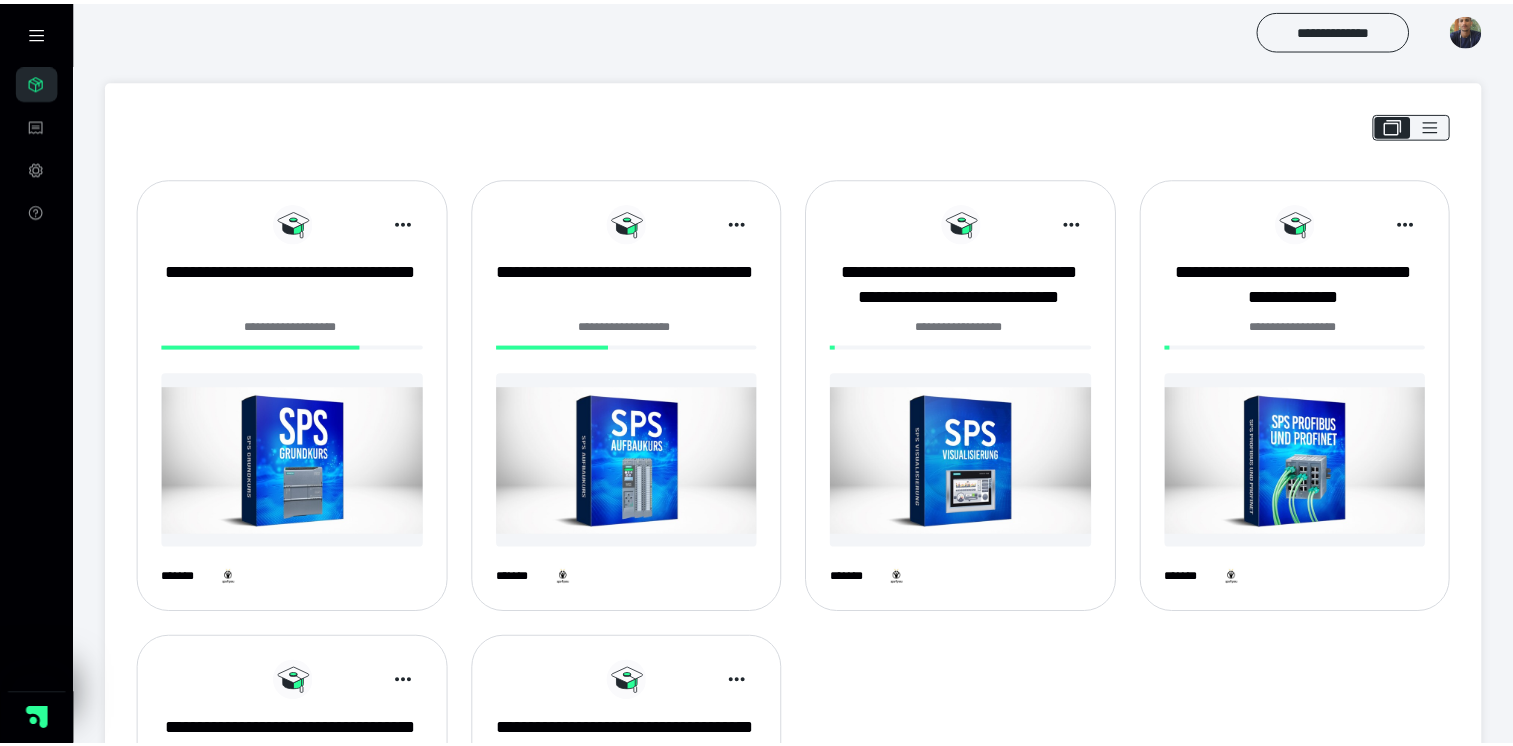 scroll, scrollTop: 0, scrollLeft: 0, axis: both 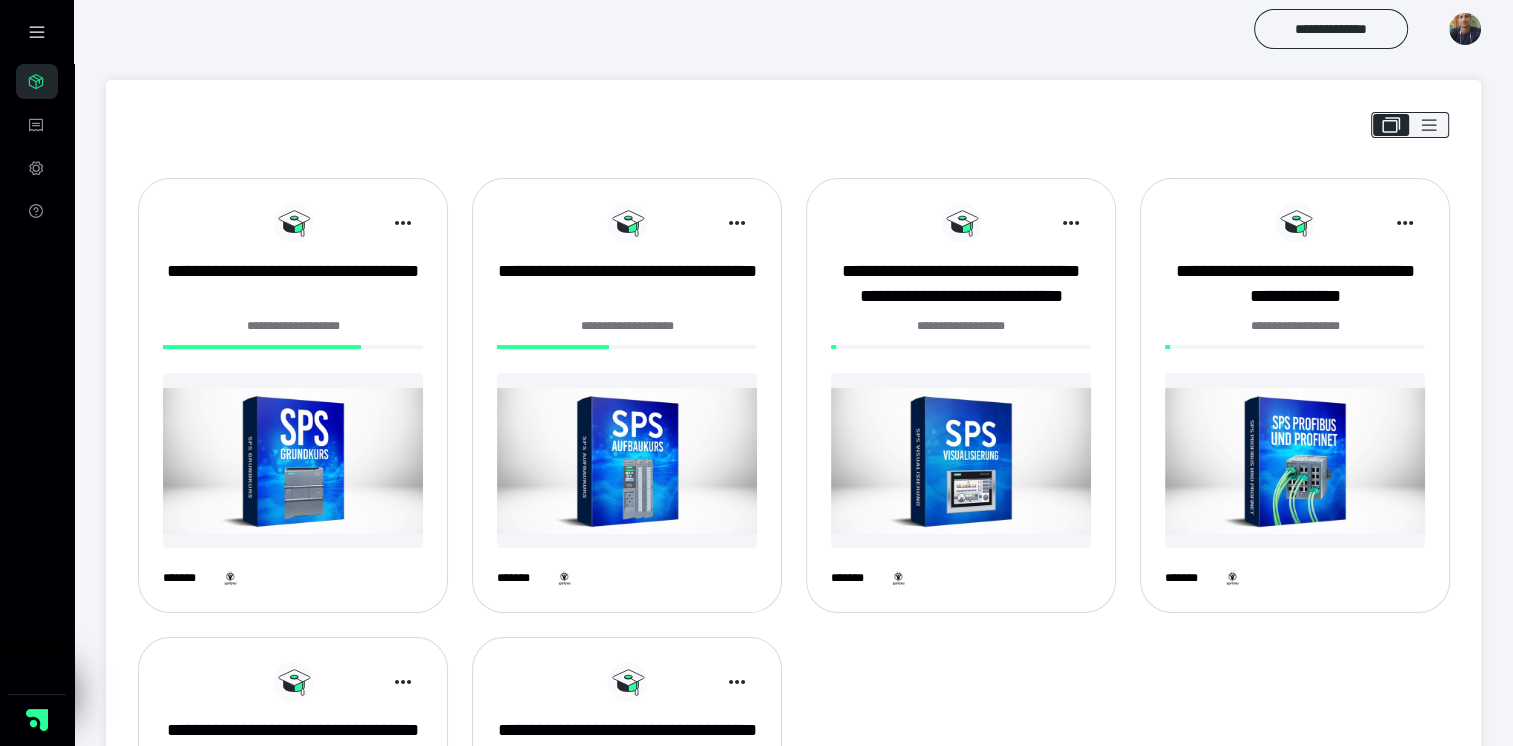 click at bounding box center [627, 460] 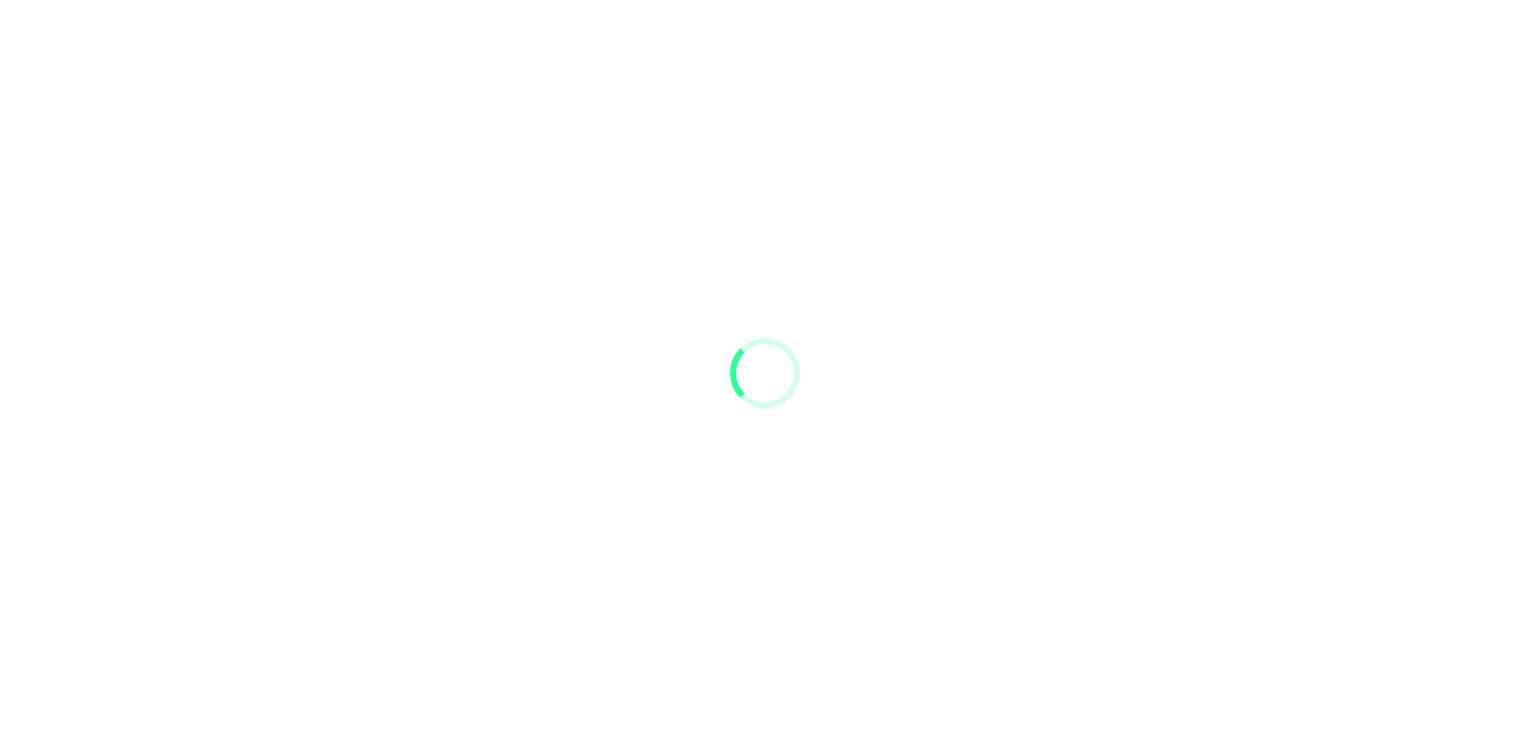 scroll, scrollTop: 0, scrollLeft: 0, axis: both 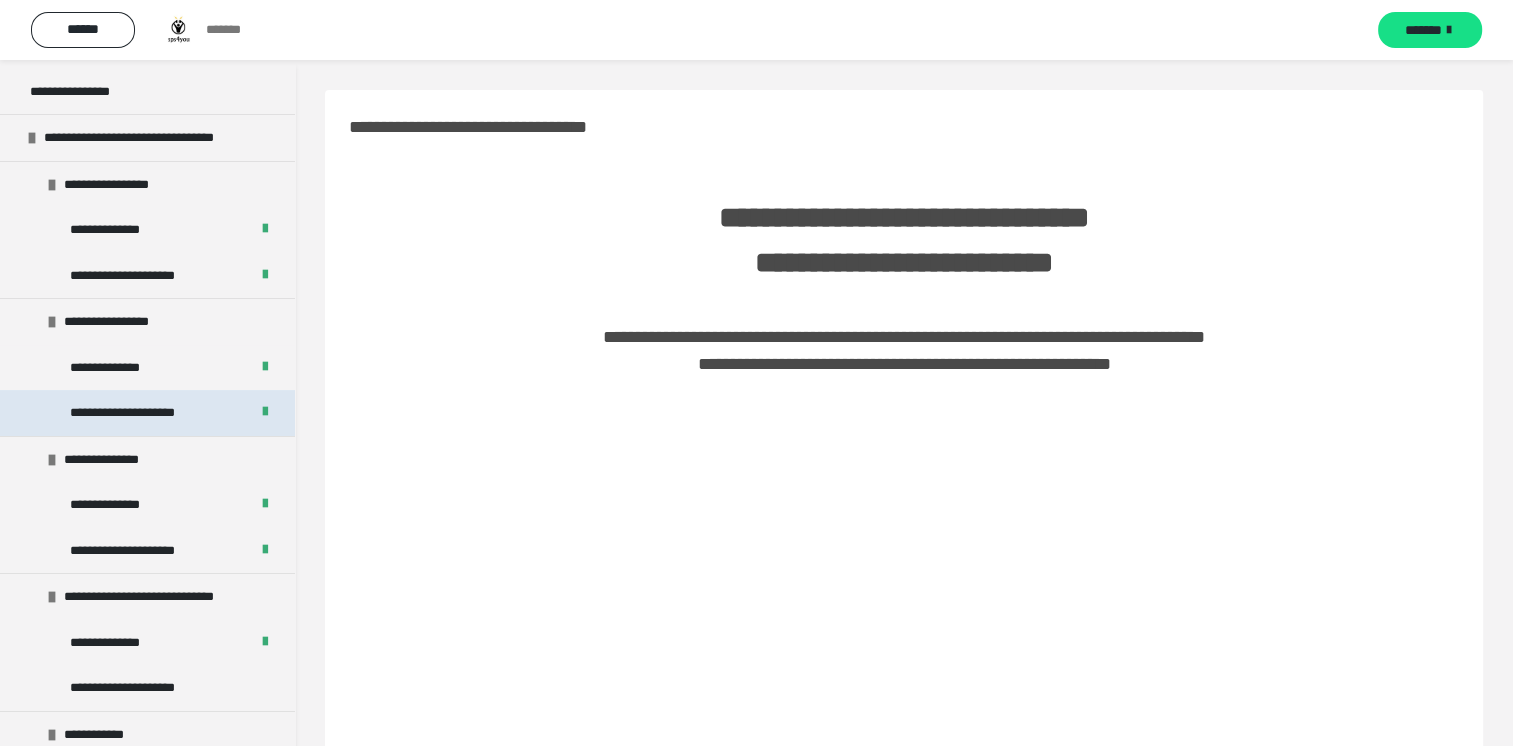 click on "**********" at bounding box center [141, 413] 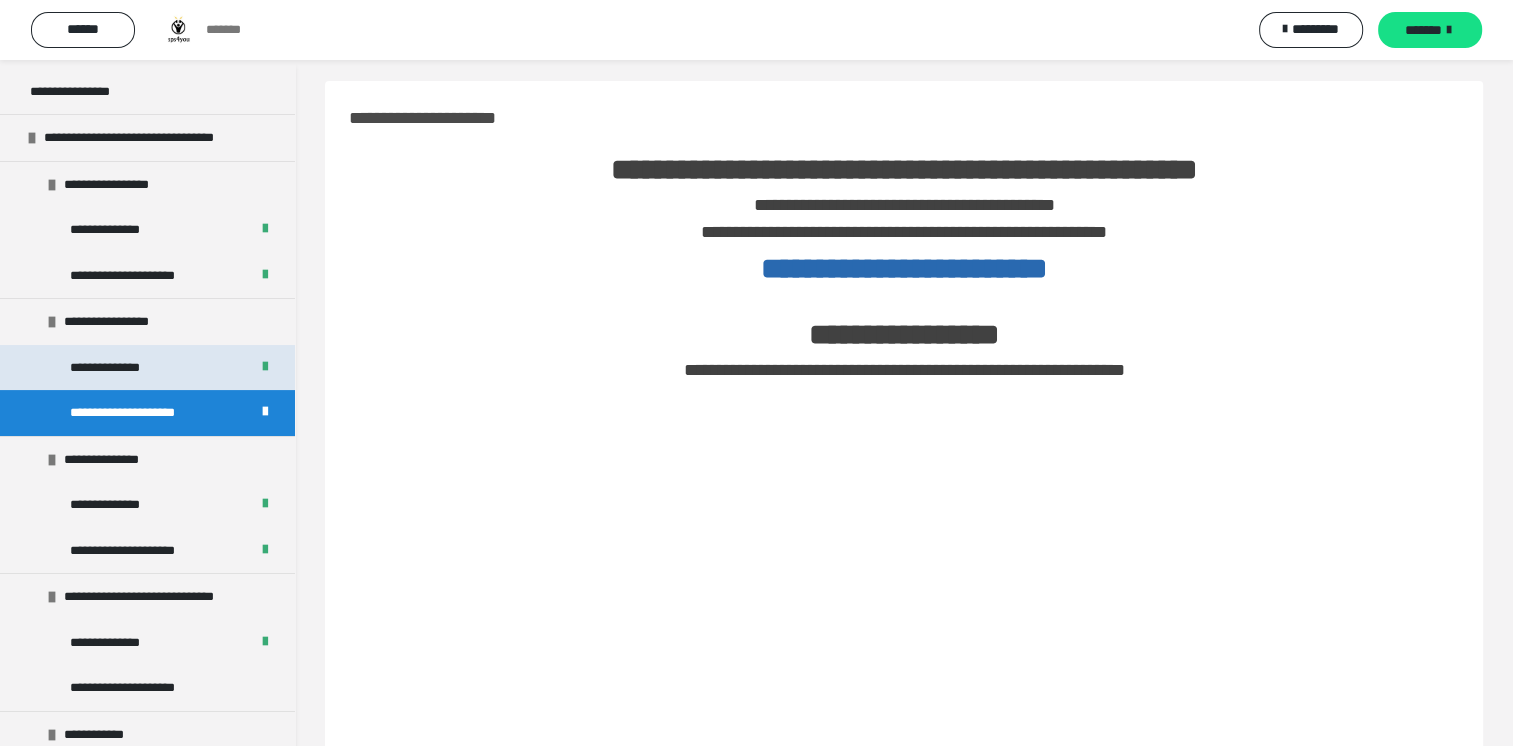 scroll, scrollTop: 0, scrollLeft: 0, axis: both 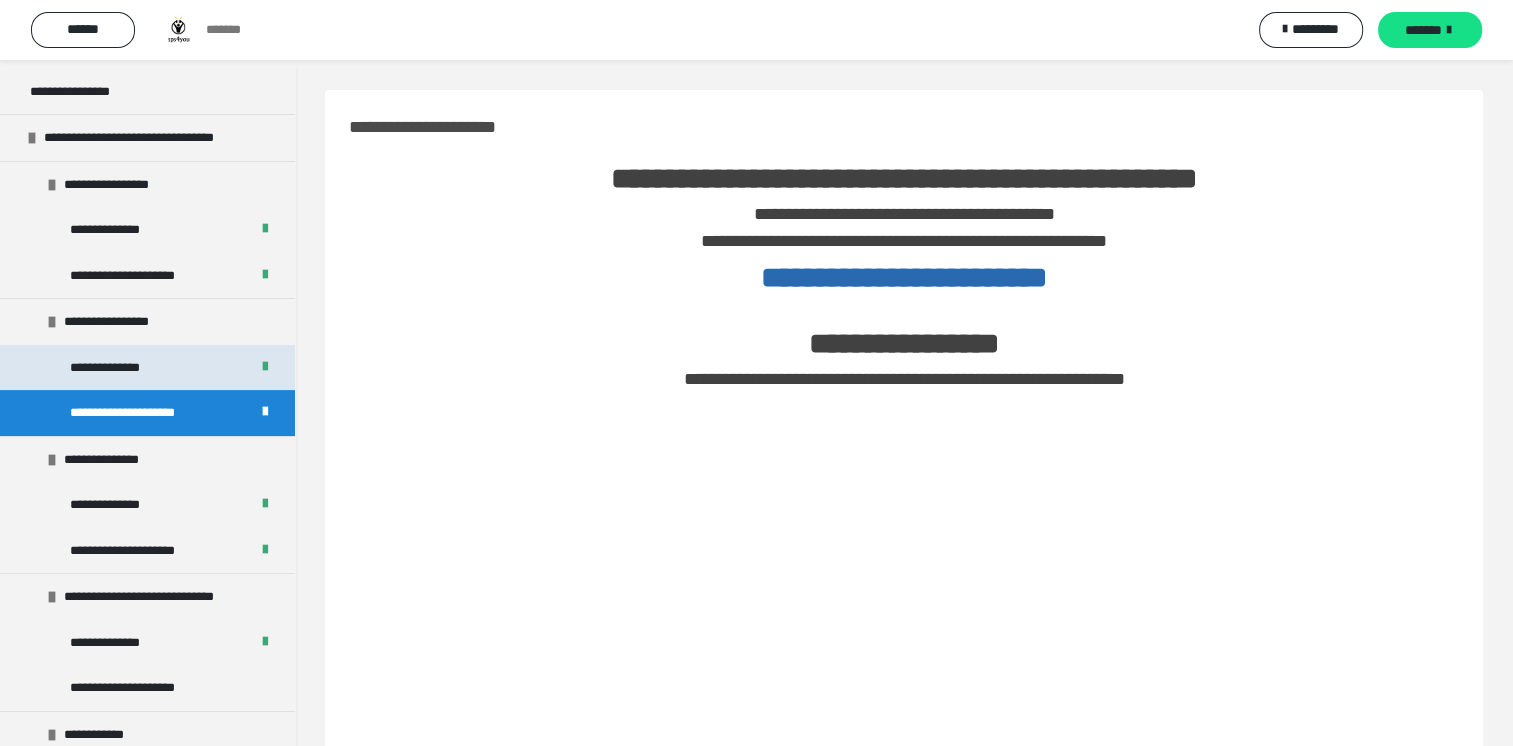 click on "**********" at bounding box center (147, 368) 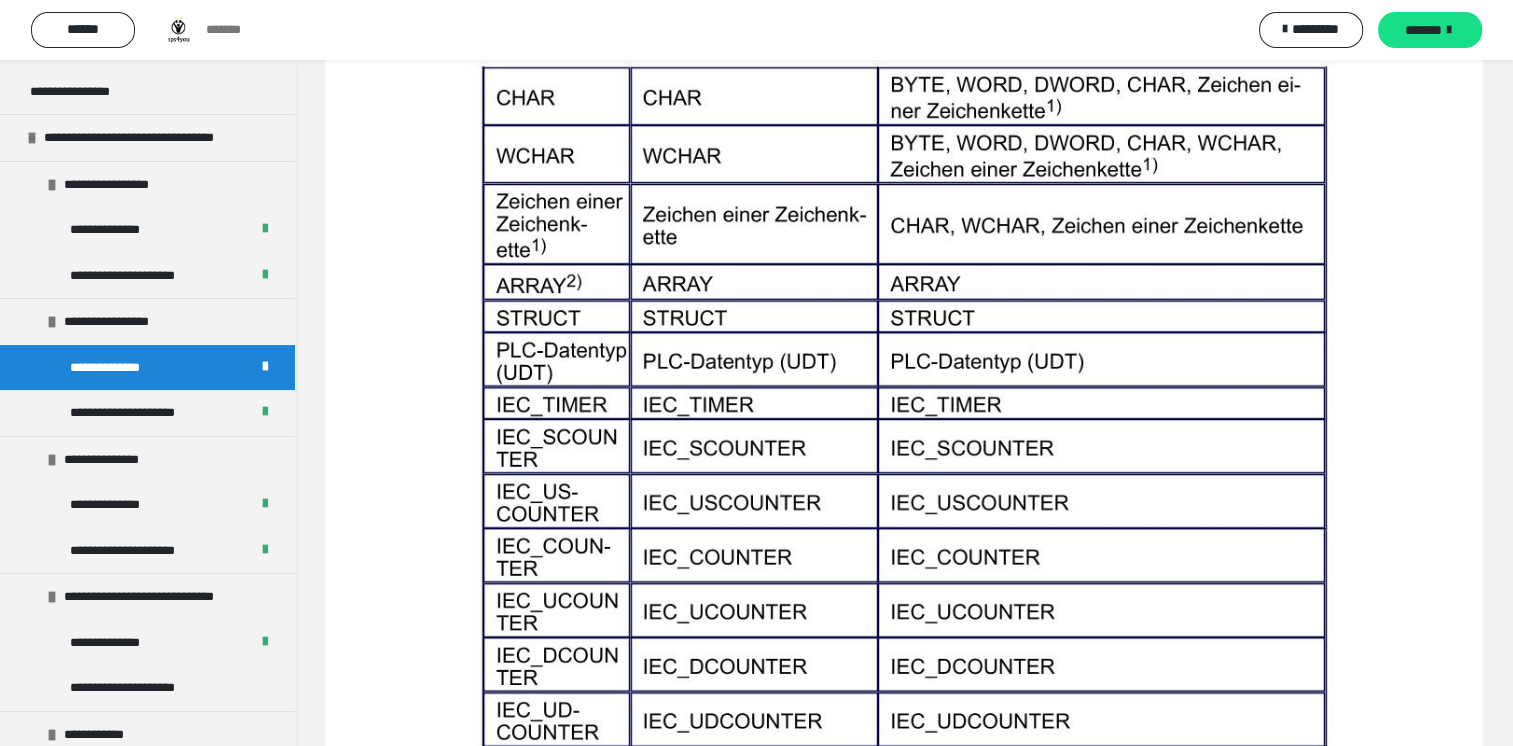 scroll, scrollTop: 0, scrollLeft: 0, axis: both 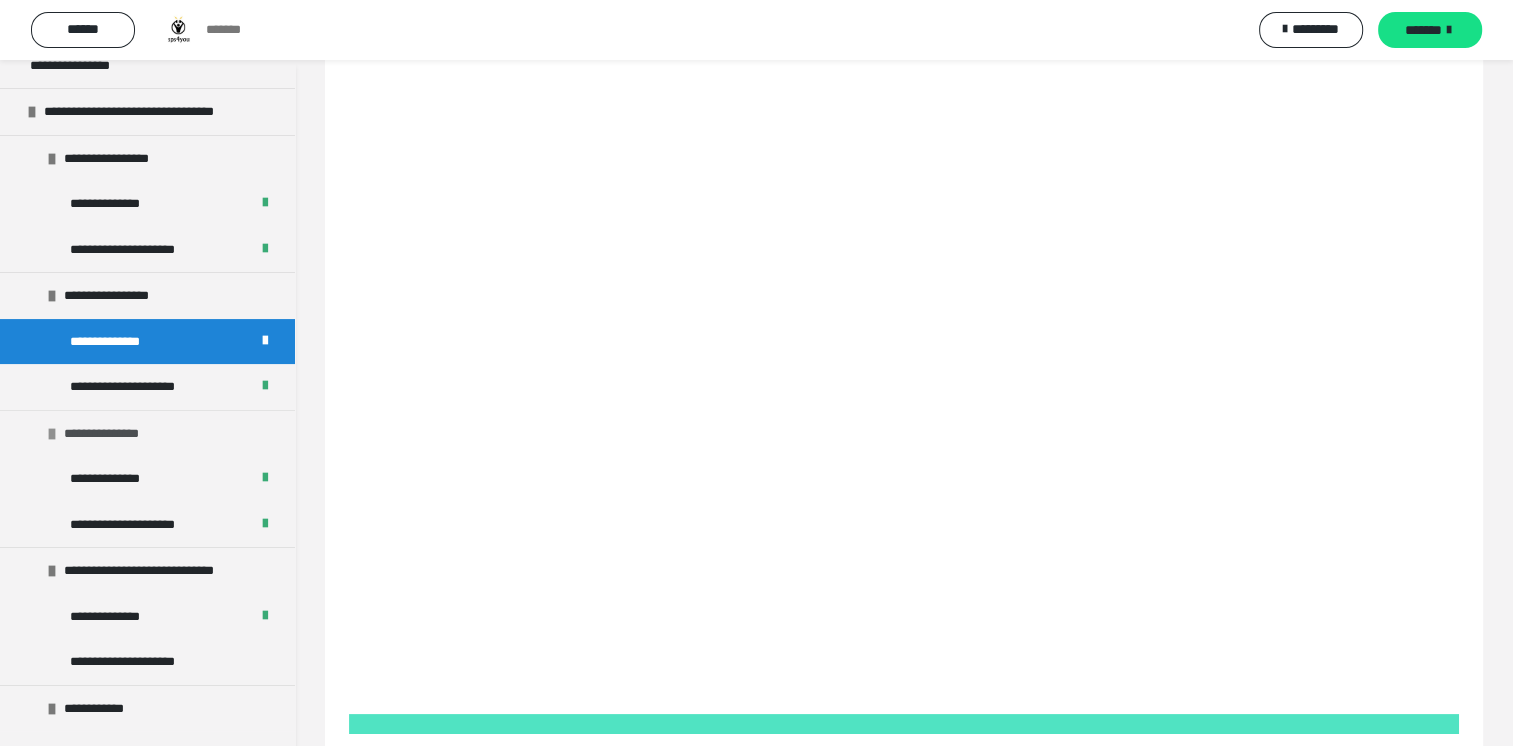 click on "**********" at bounding box center (147, 433) 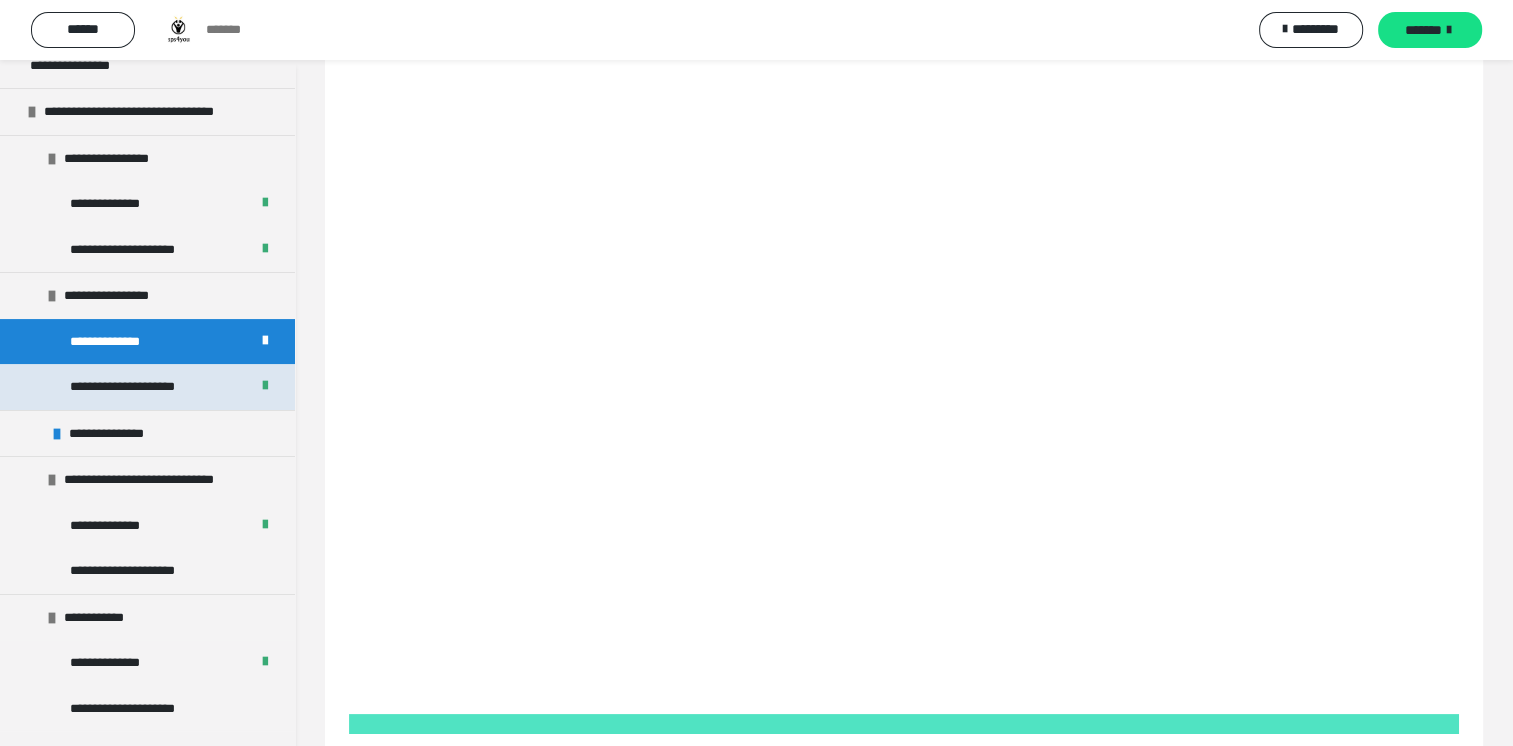click on "**********" at bounding box center (141, 387) 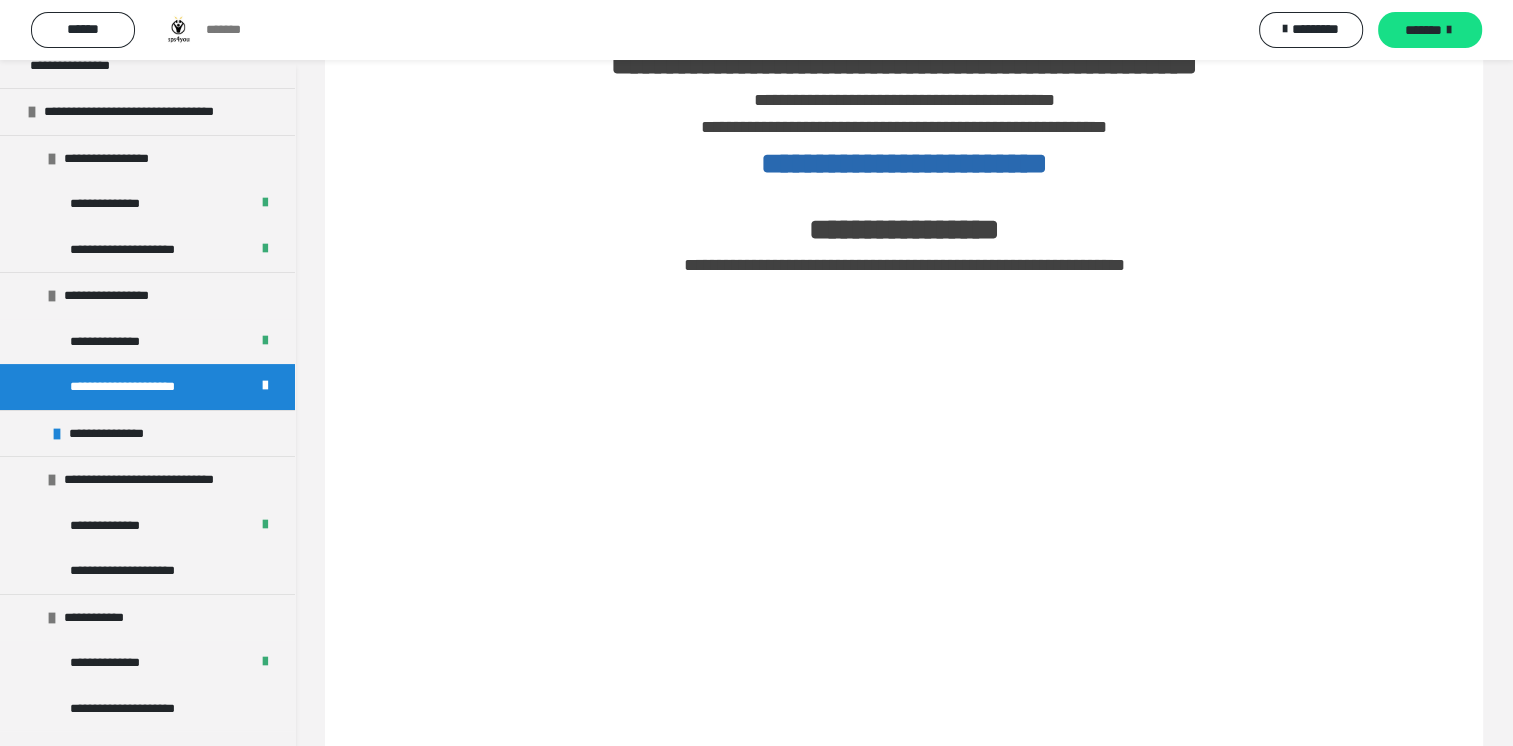 click on "**********" at bounding box center (141, 387) 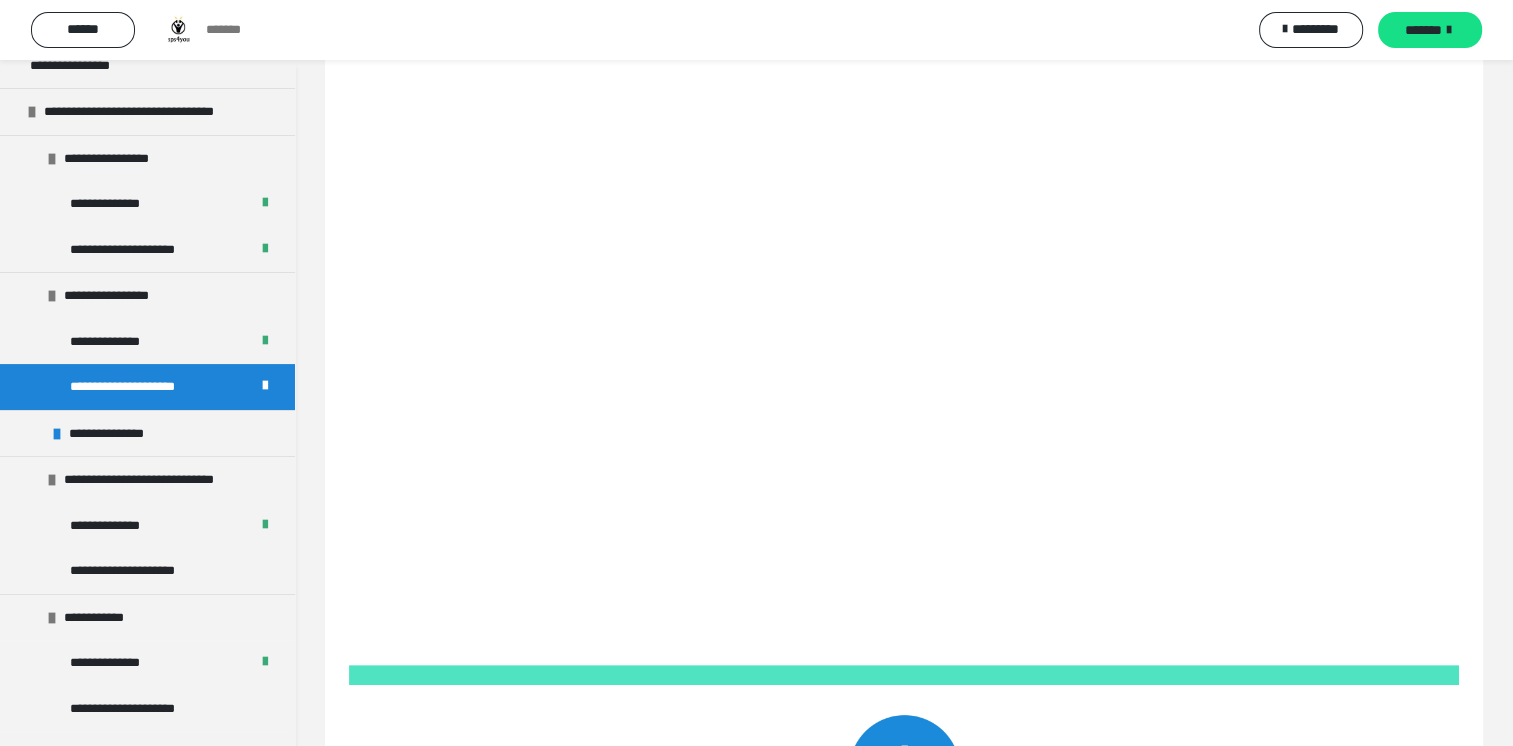 scroll, scrollTop: 406, scrollLeft: 0, axis: vertical 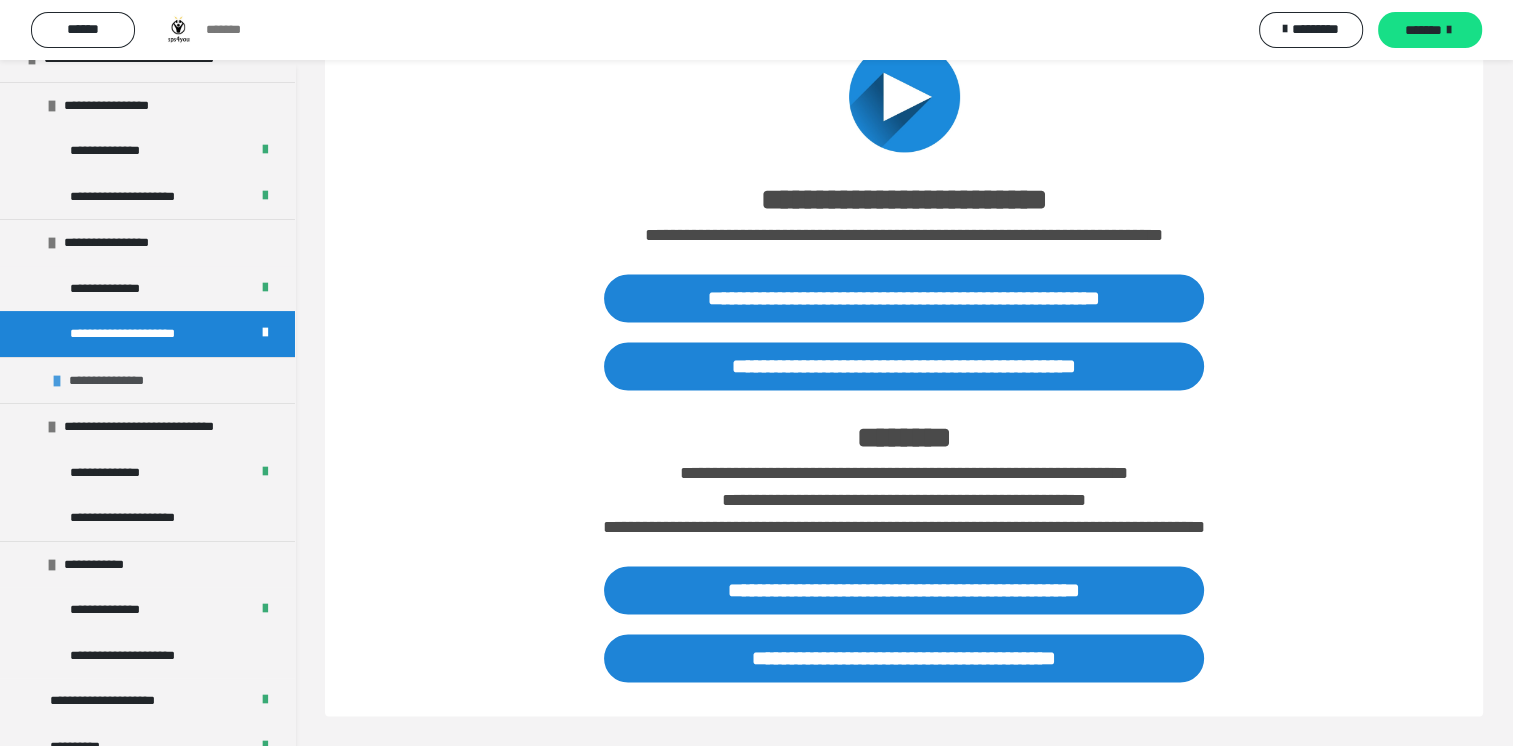 click on "**********" at bounding box center [119, 381] 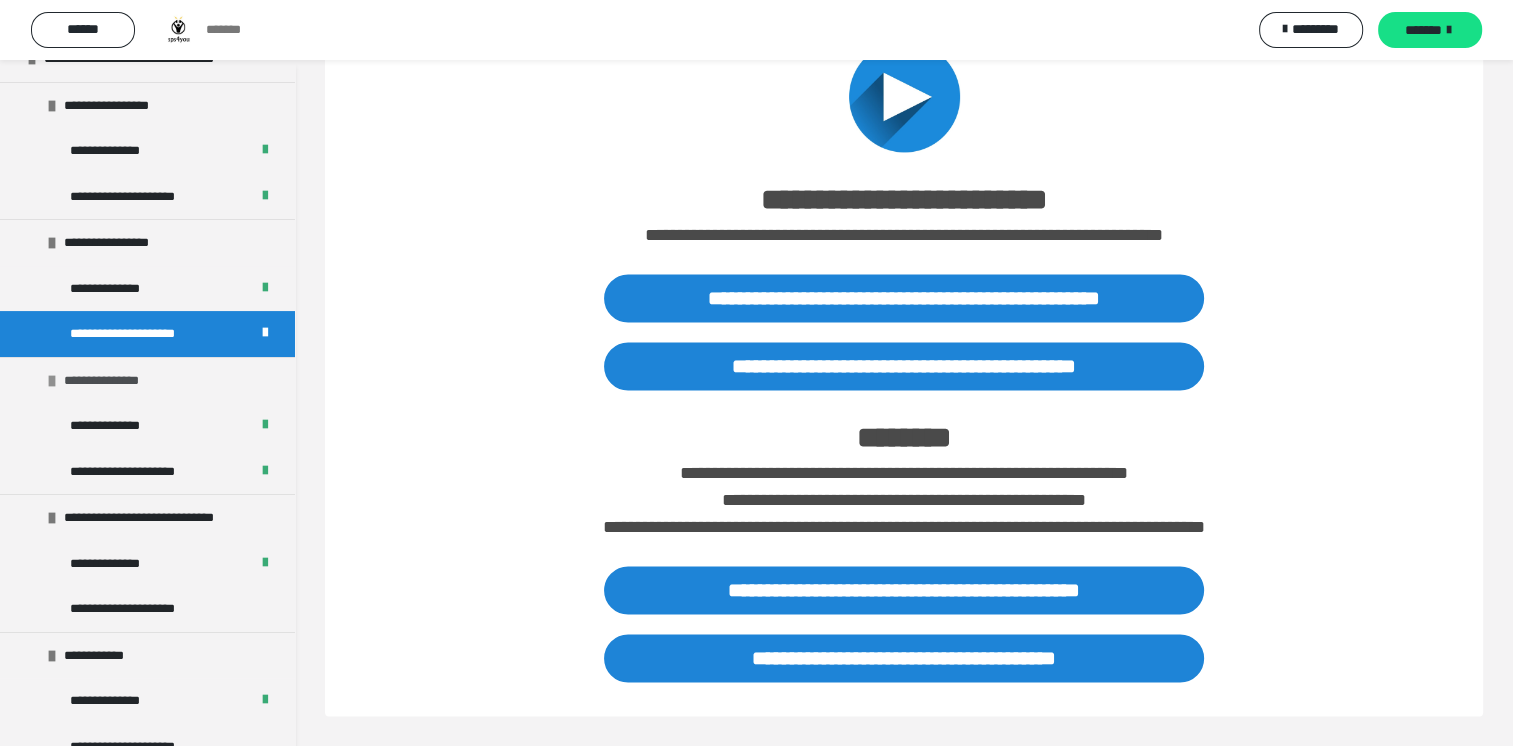 click on "**********" at bounding box center (114, 381) 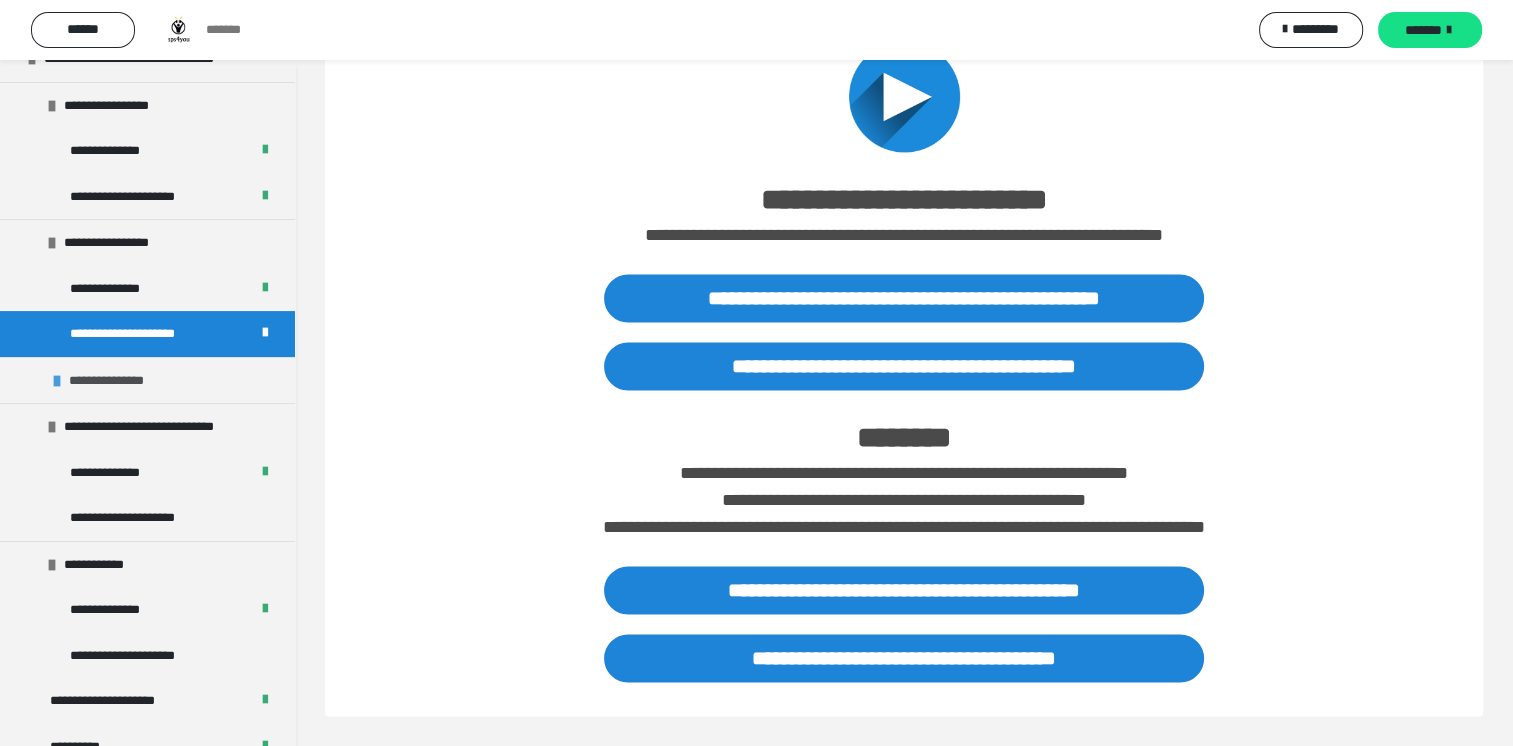 click on "**********" at bounding box center [119, 381] 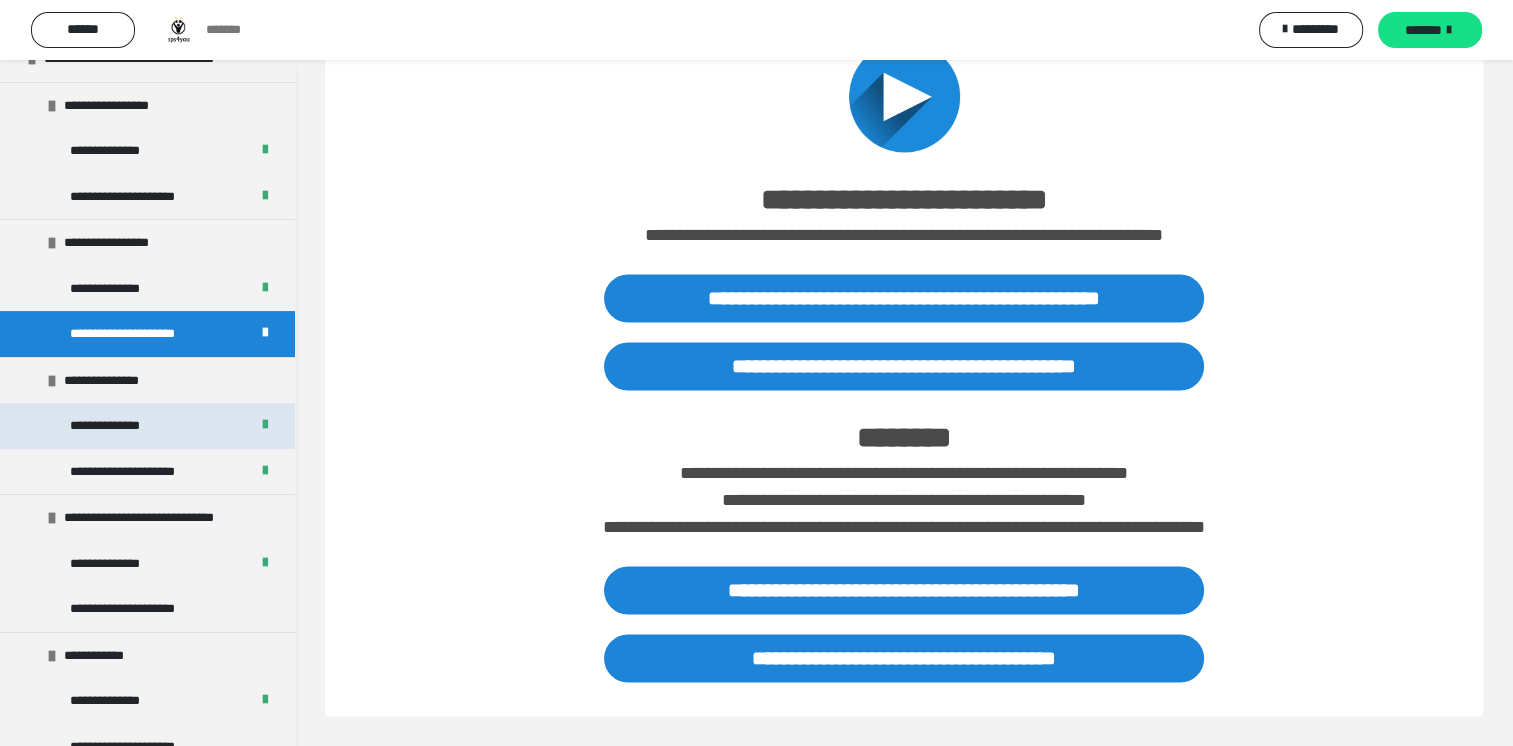 click on "**********" at bounding box center (147, 426) 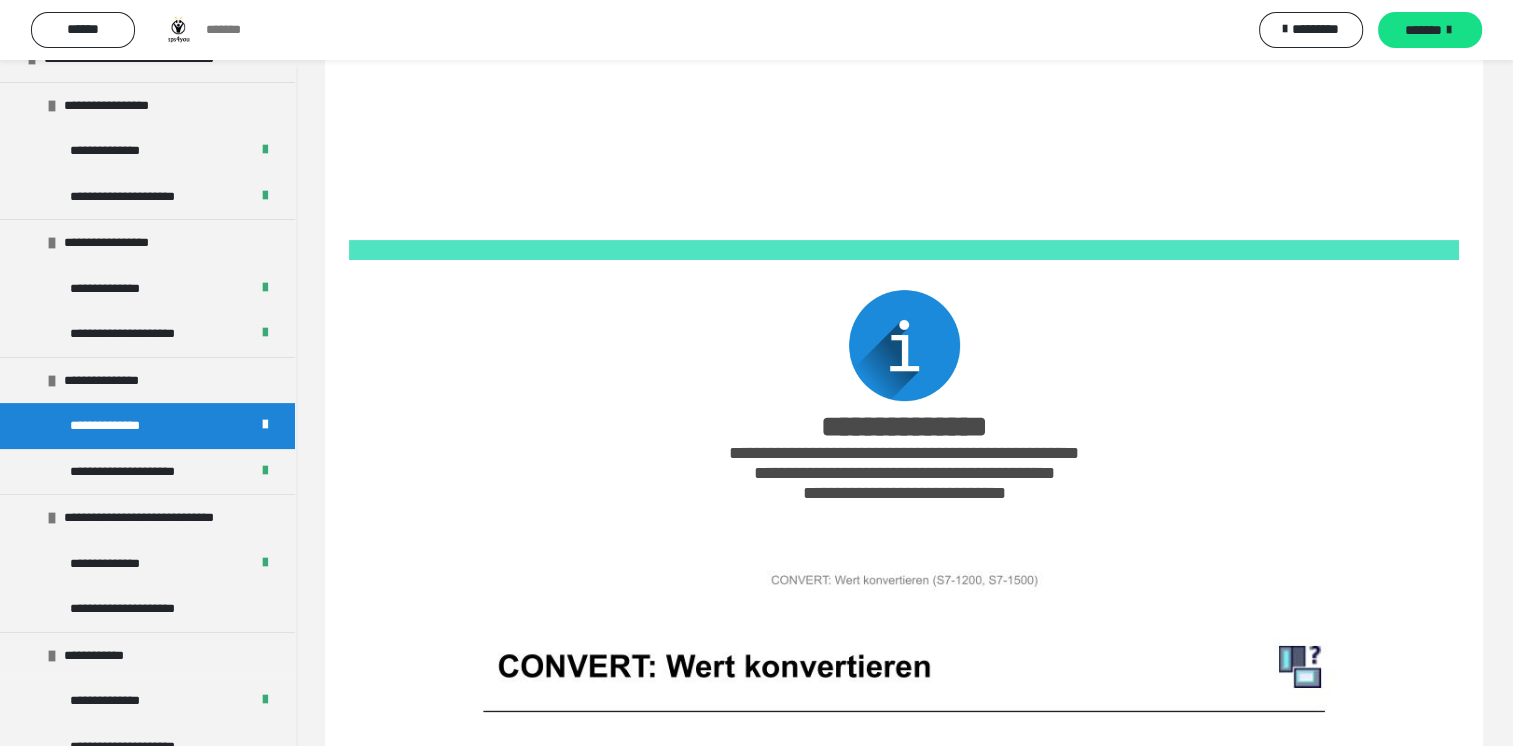 scroll, scrollTop: 0, scrollLeft: 0, axis: both 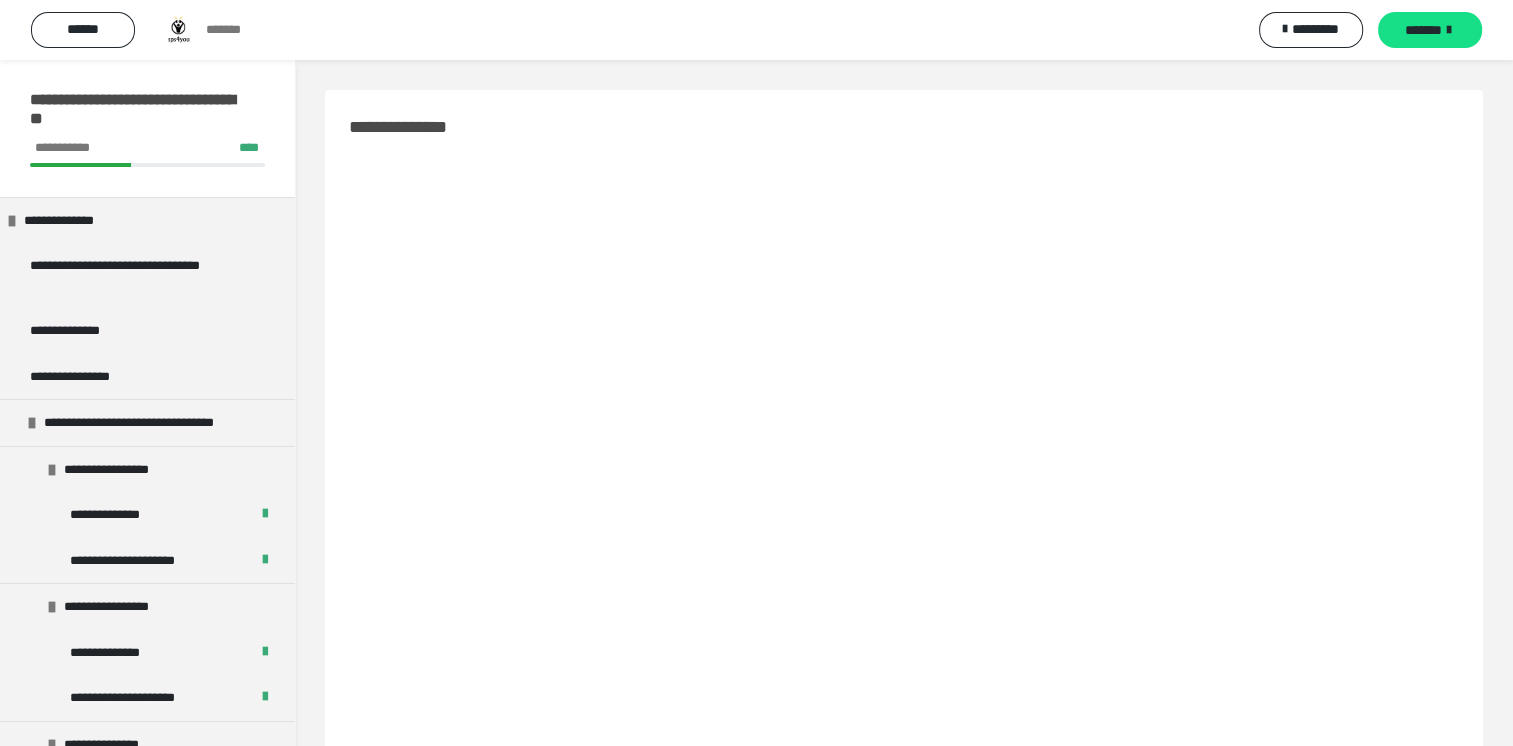 drag, startPoint x: 1512, startPoint y: 101, endPoint x: 1525, endPoint y: 139, distance: 40.16217 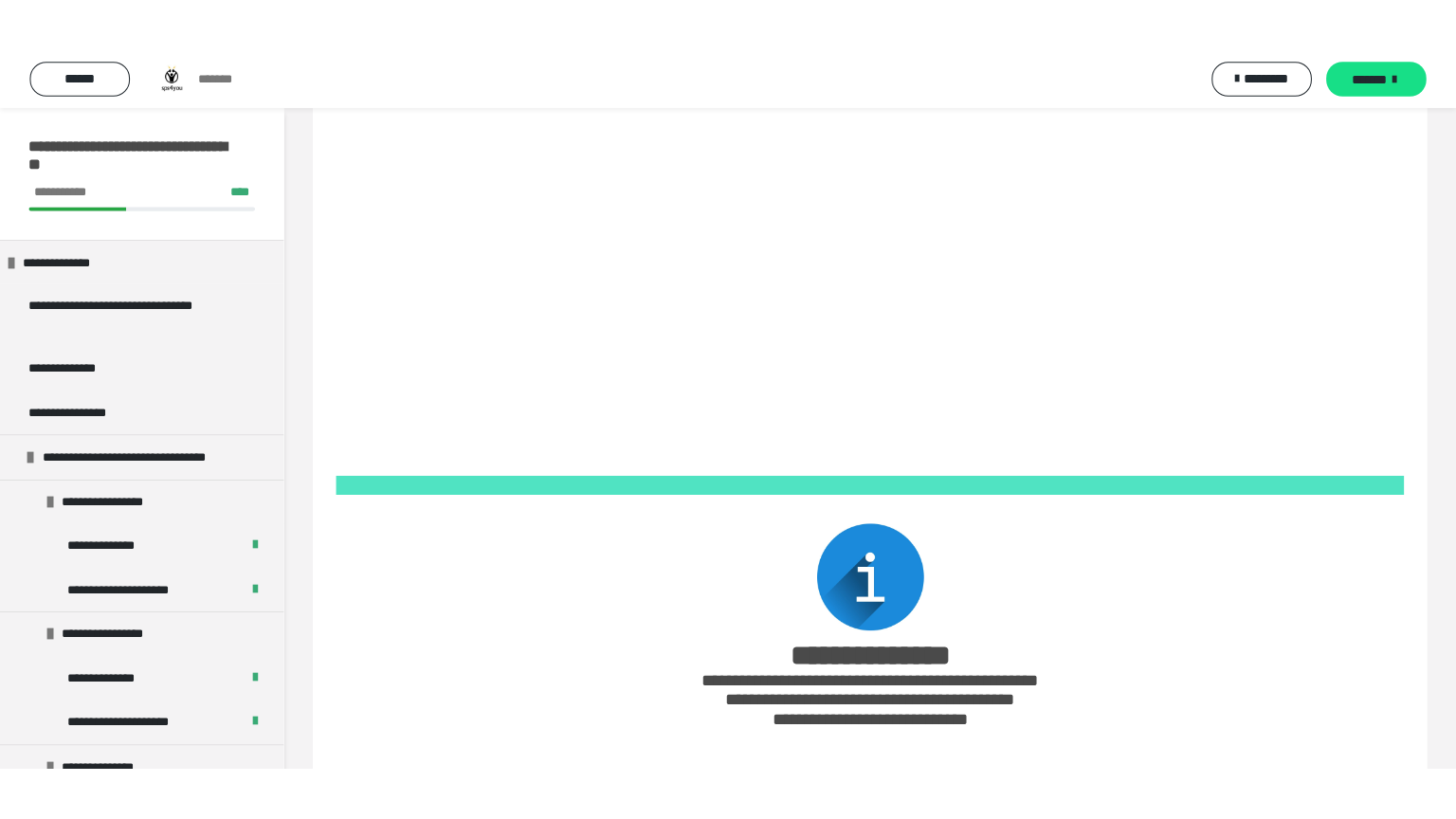 scroll, scrollTop: 387, scrollLeft: 0, axis: vertical 